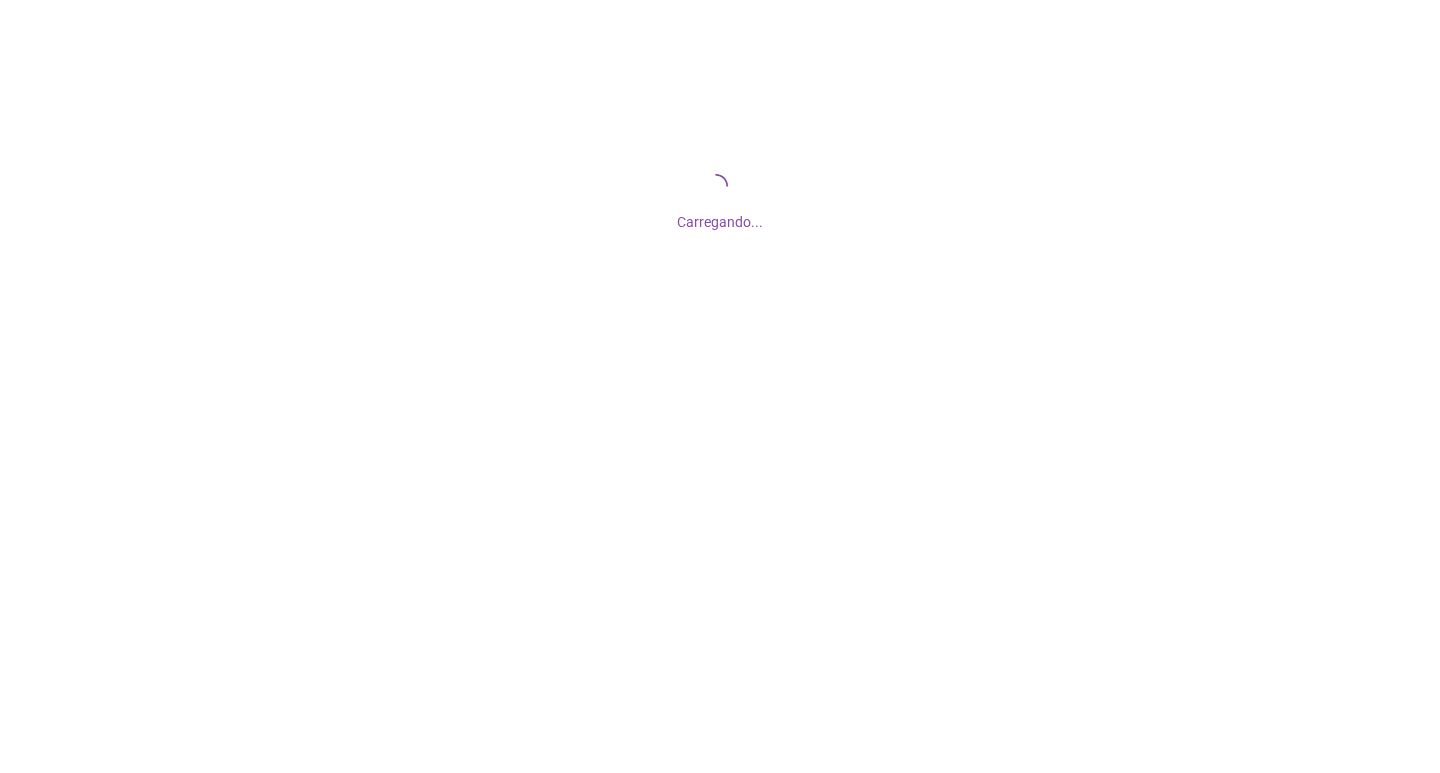 scroll, scrollTop: 0, scrollLeft: 0, axis: both 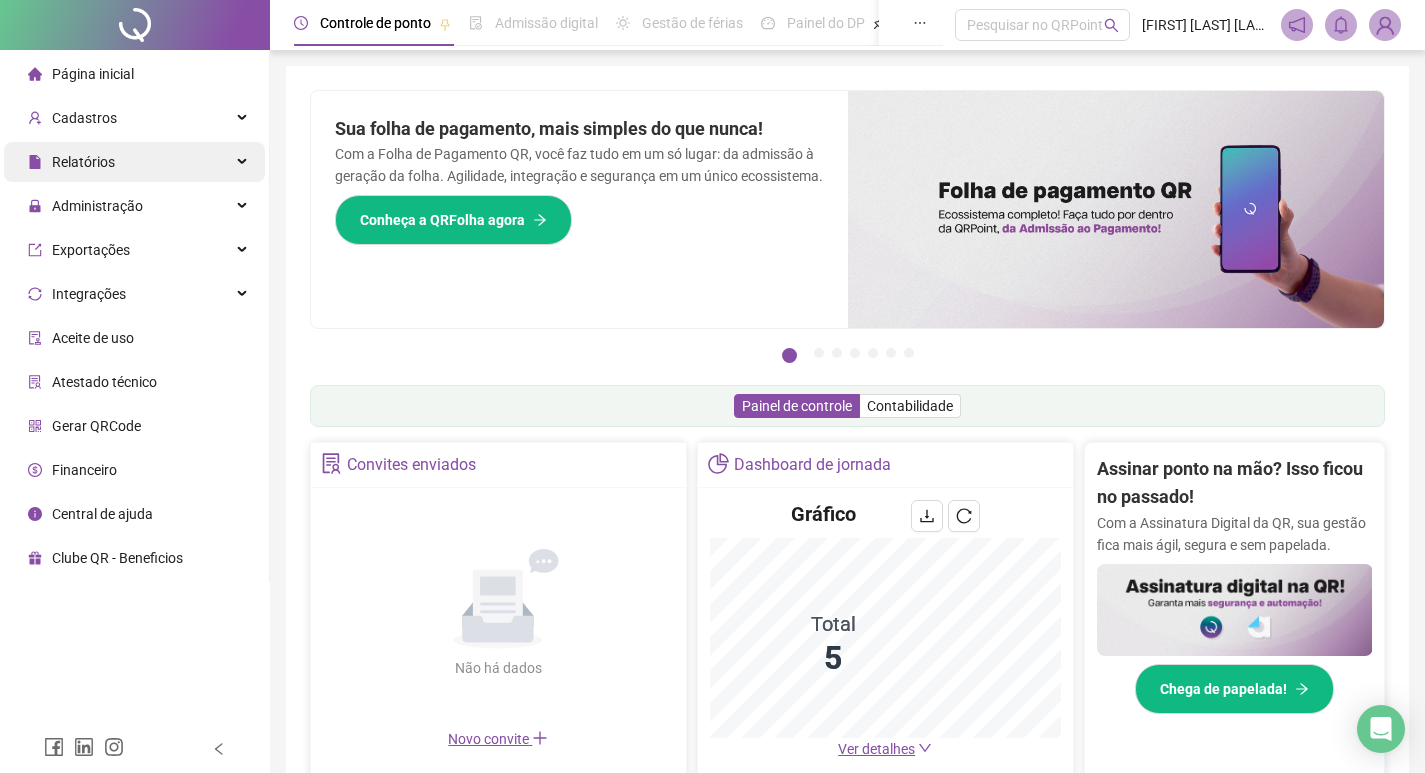 click on "Relatórios" at bounding box center [134, 162] 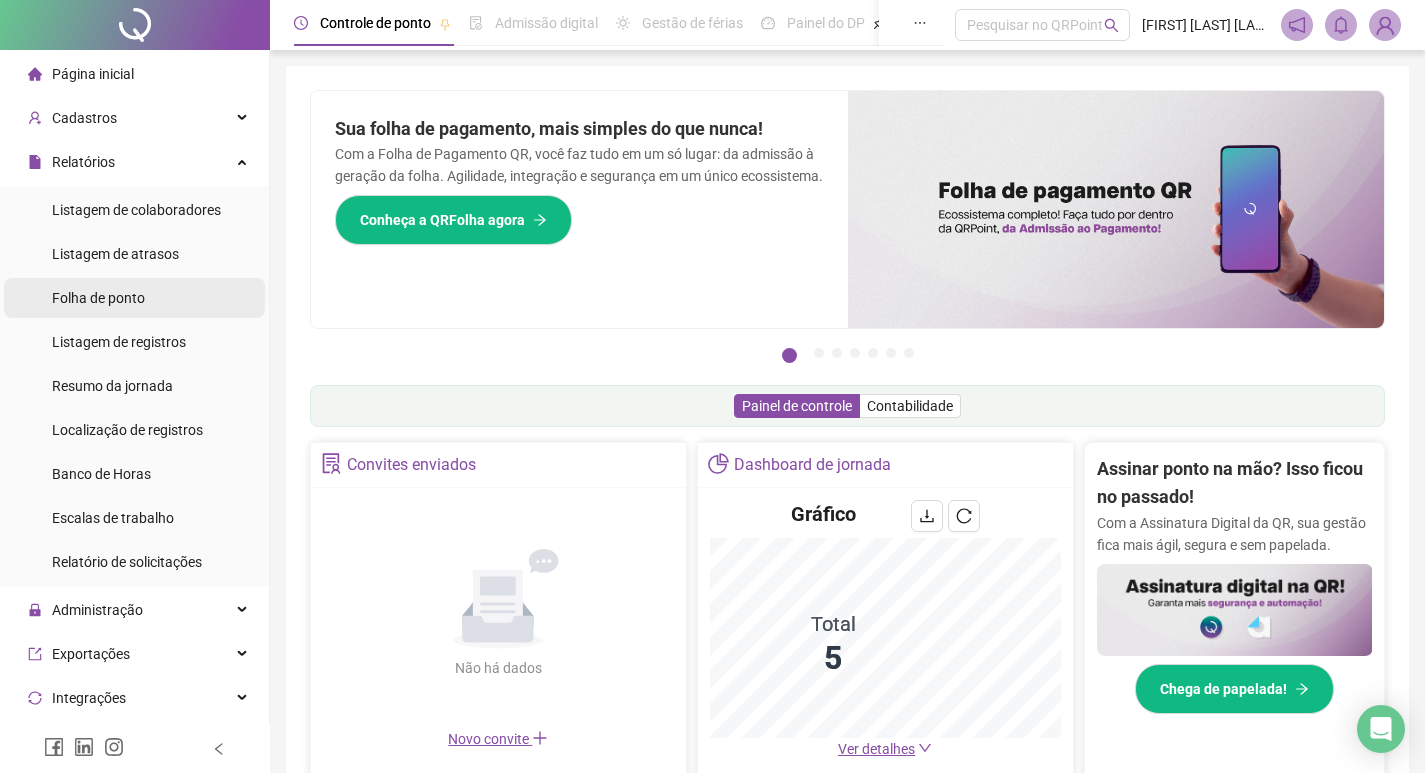 click on "Folha de ponto" at bounding box center [98, 298] 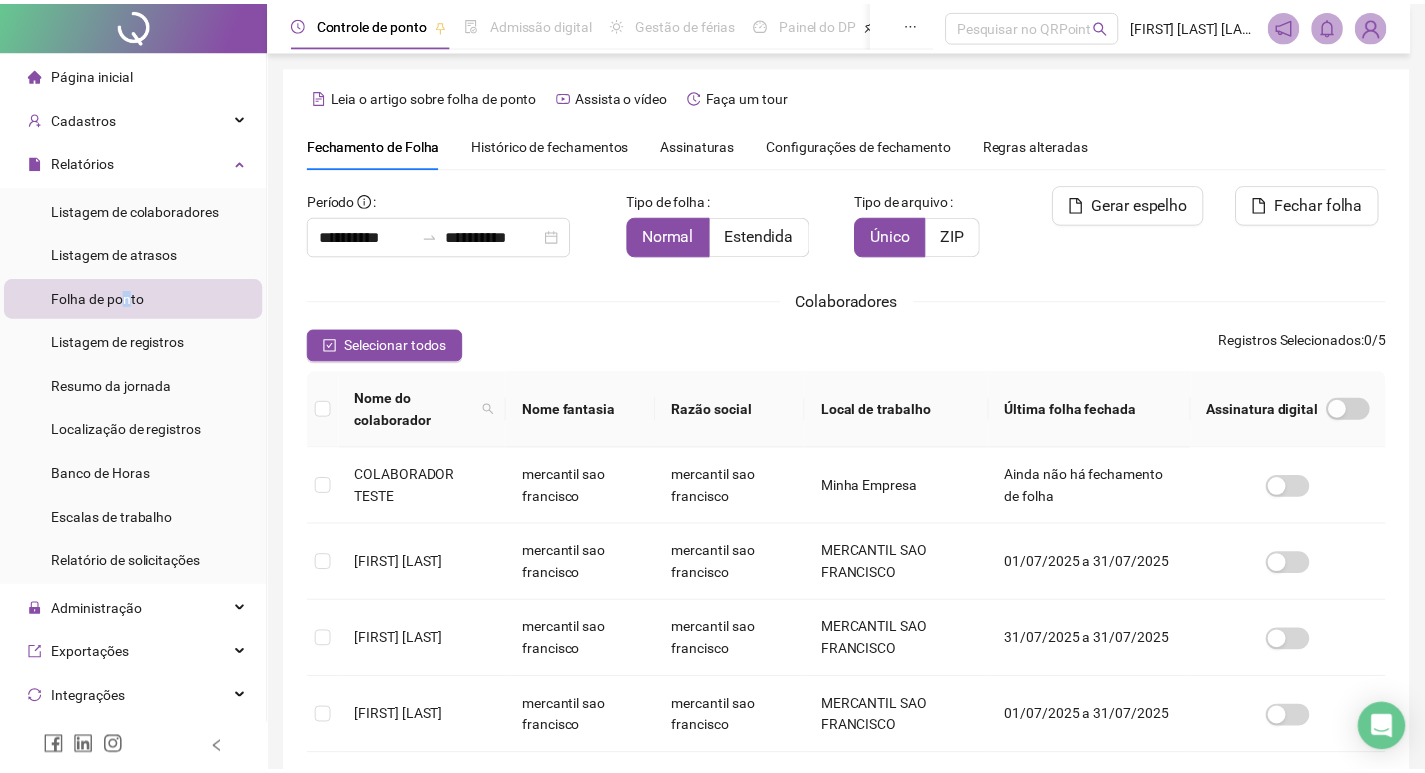 scroll, scrollTop: 23, scrollLeft: 0, axis: vertical 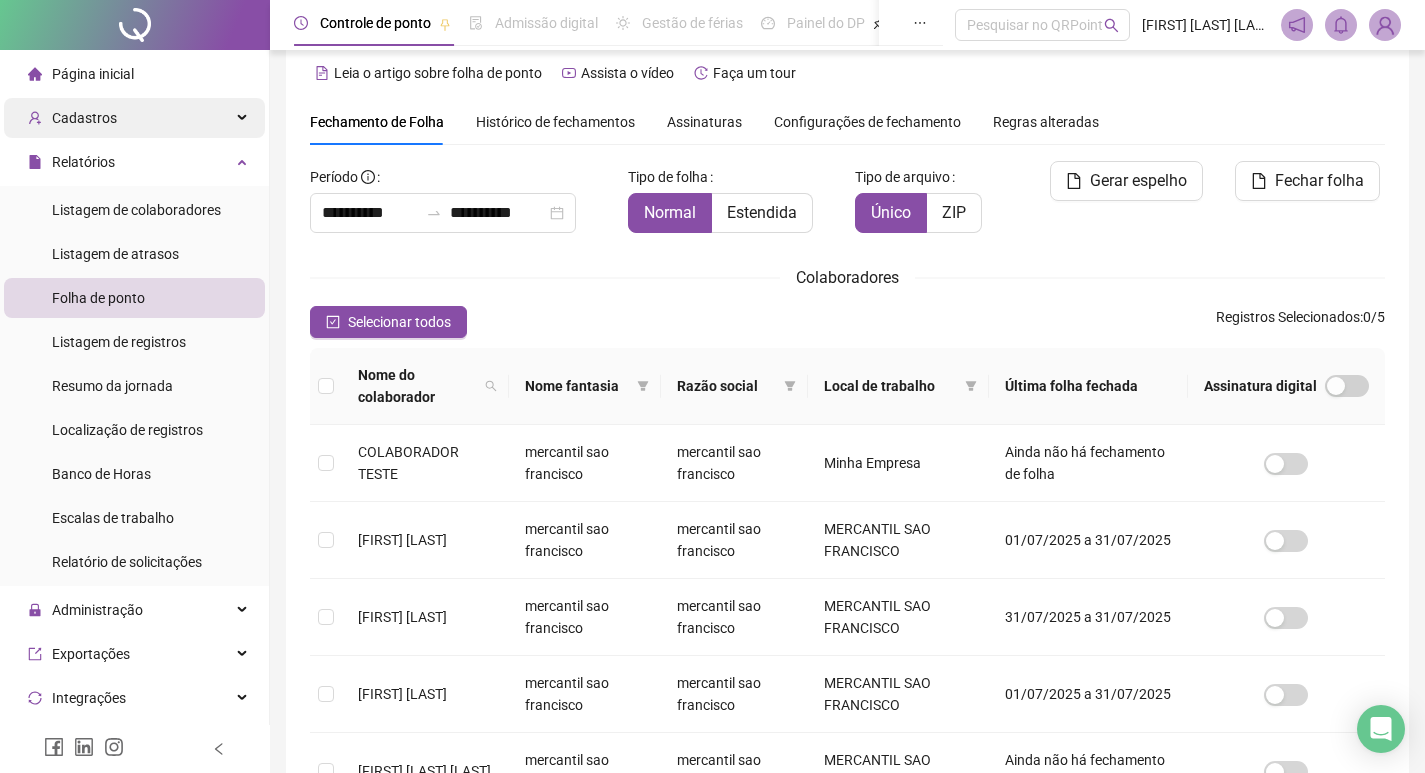 click on "Cadastros" at bounding box center [134, 118] 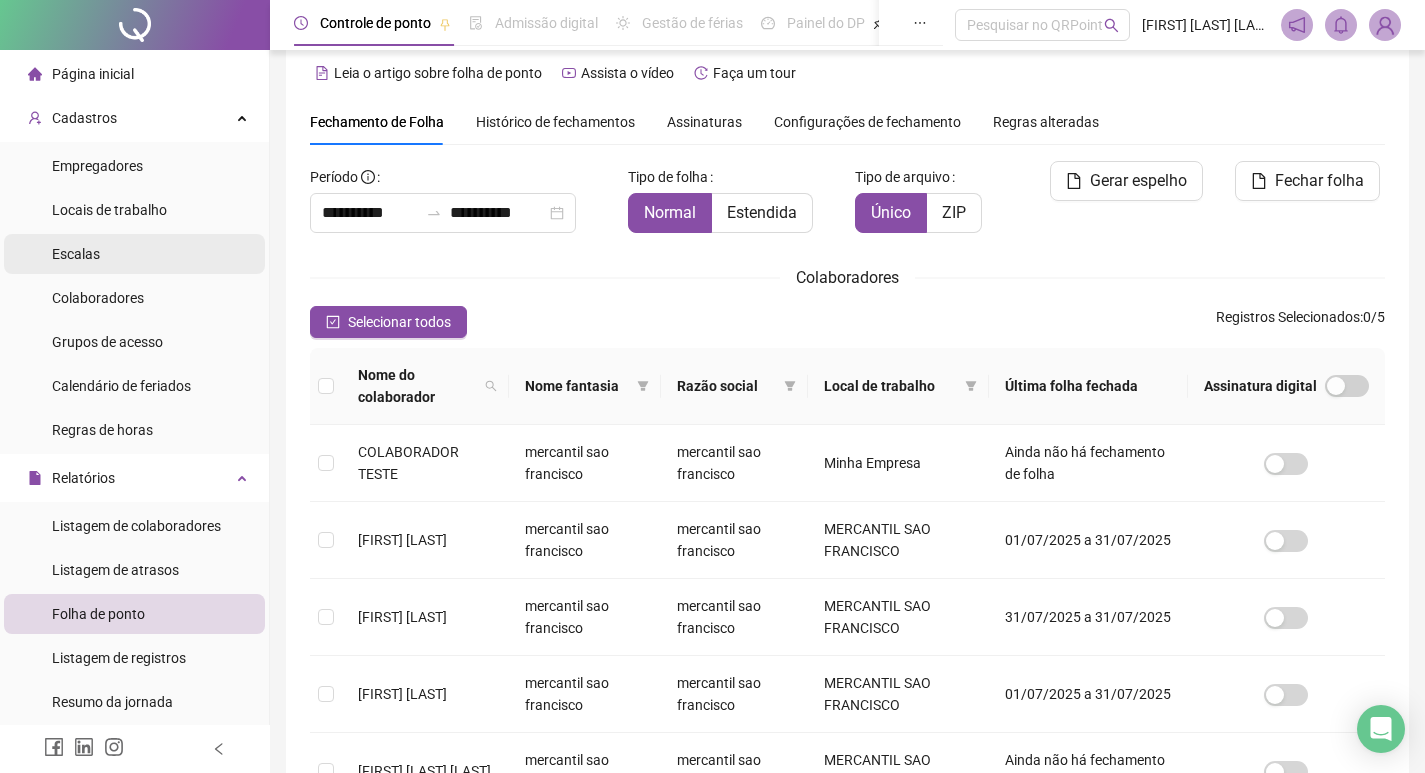 click on "Escalas" at bounding box center (134, 254) 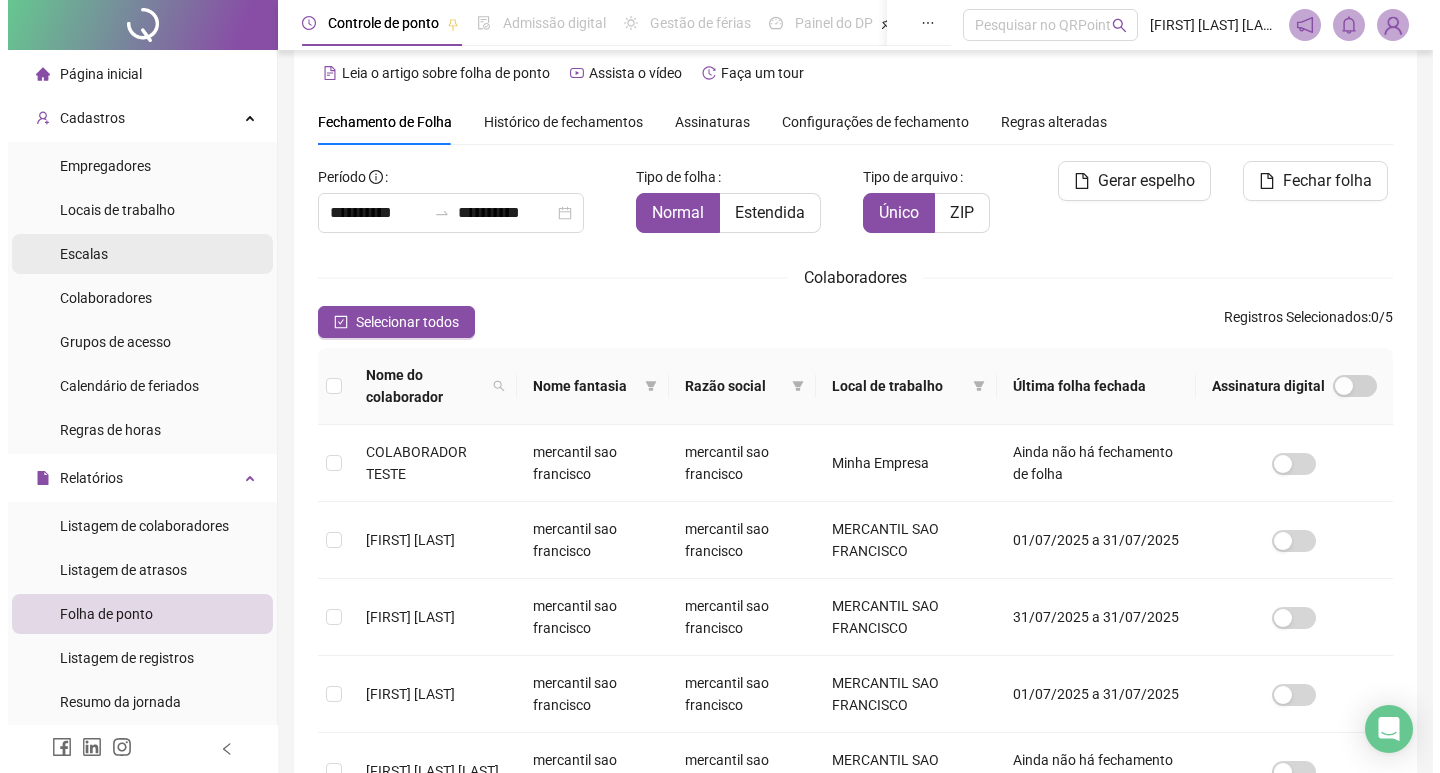 scroll, scrollTop: 0, scrollLeft: 0, axis: both 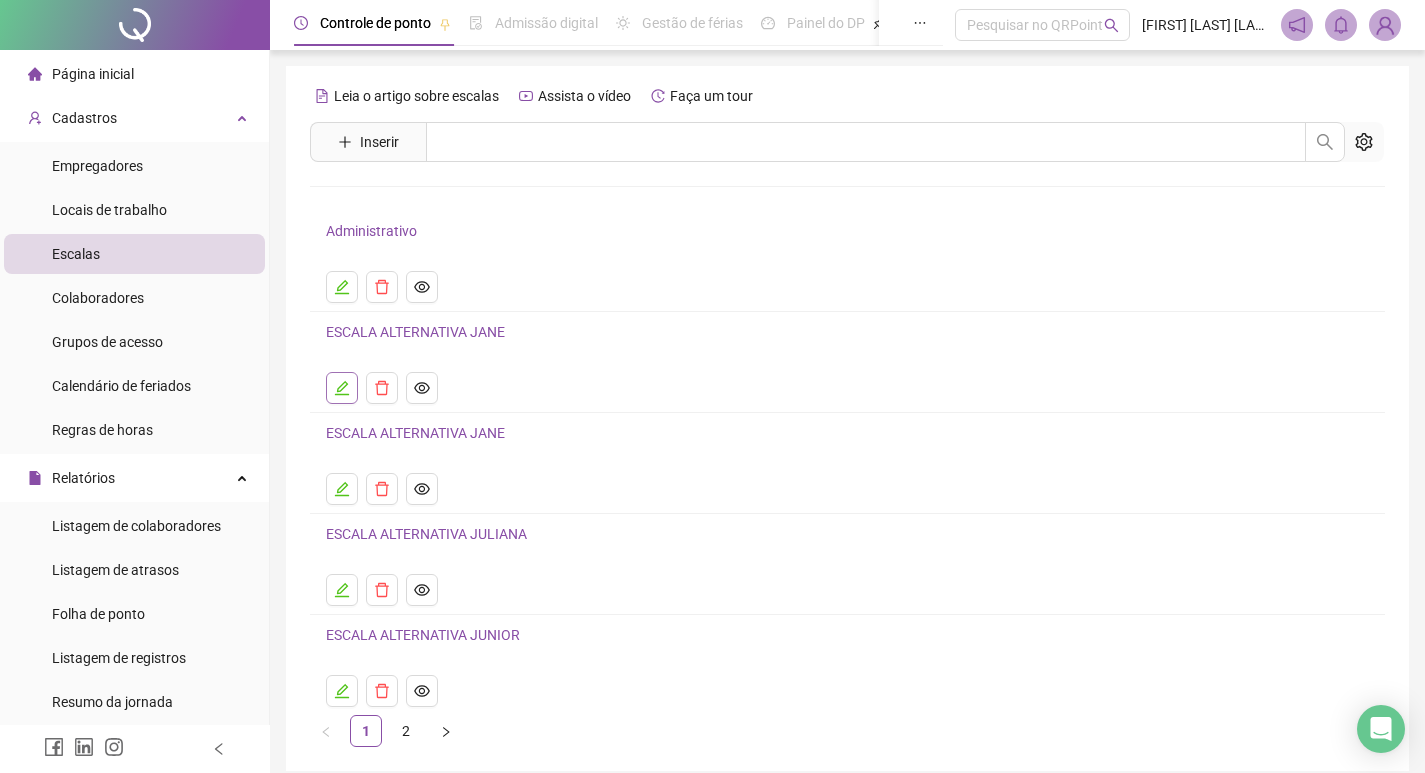 click 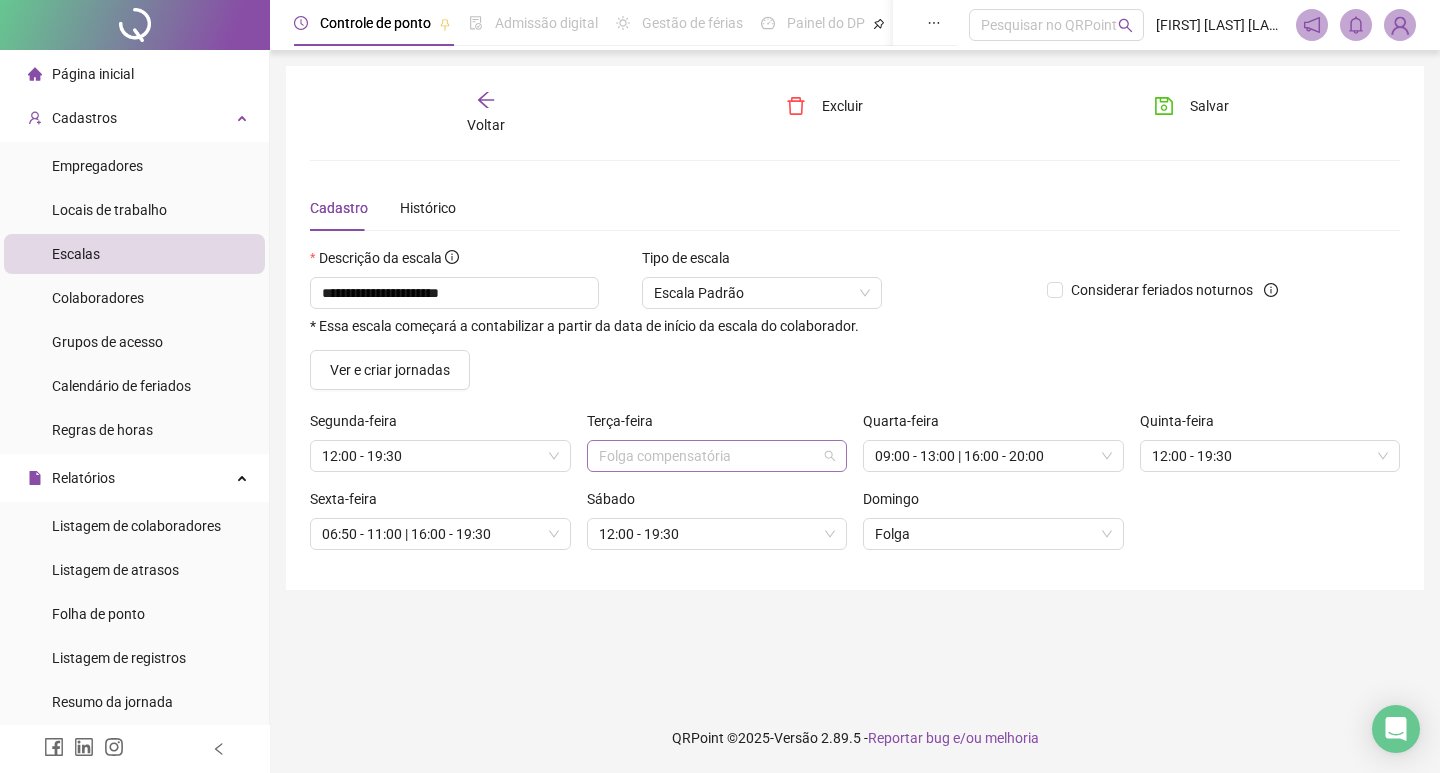 scroll, scrollTop: 522, scrollLeft: 0, axis: vertical 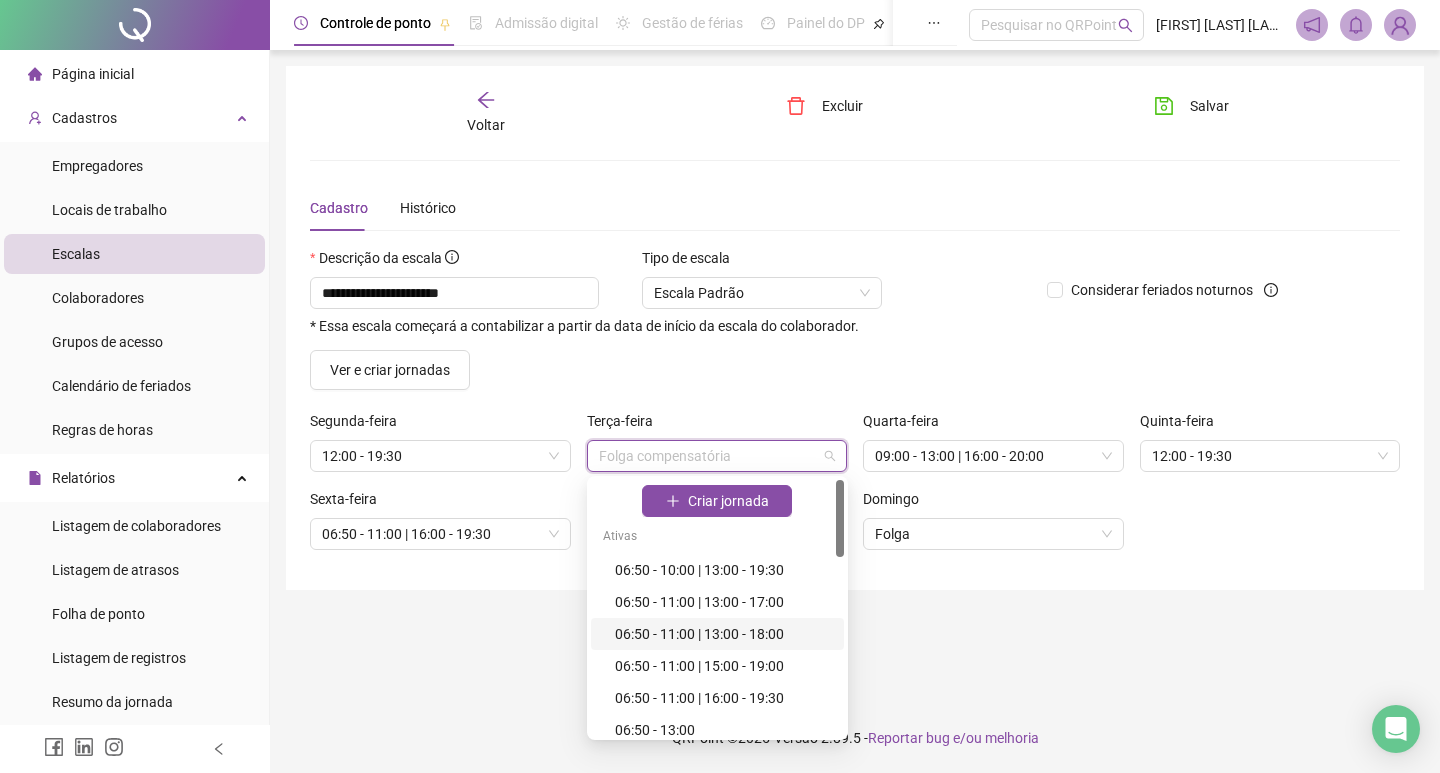 click on "06:50 - 11:00 | 13:00 - 18:00" at bounding box center (723, 634) 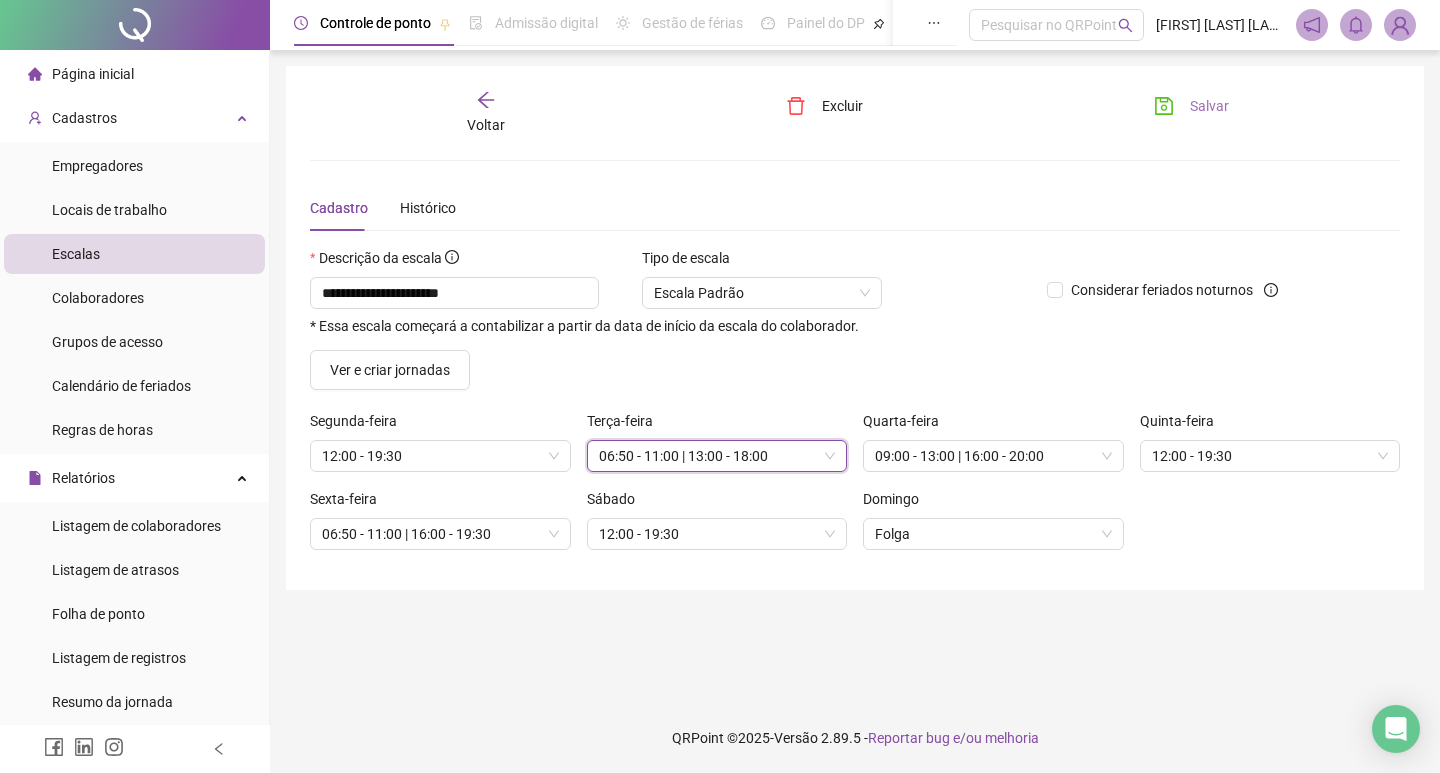 click on "Salvar" at bounding box center (1209, 106) 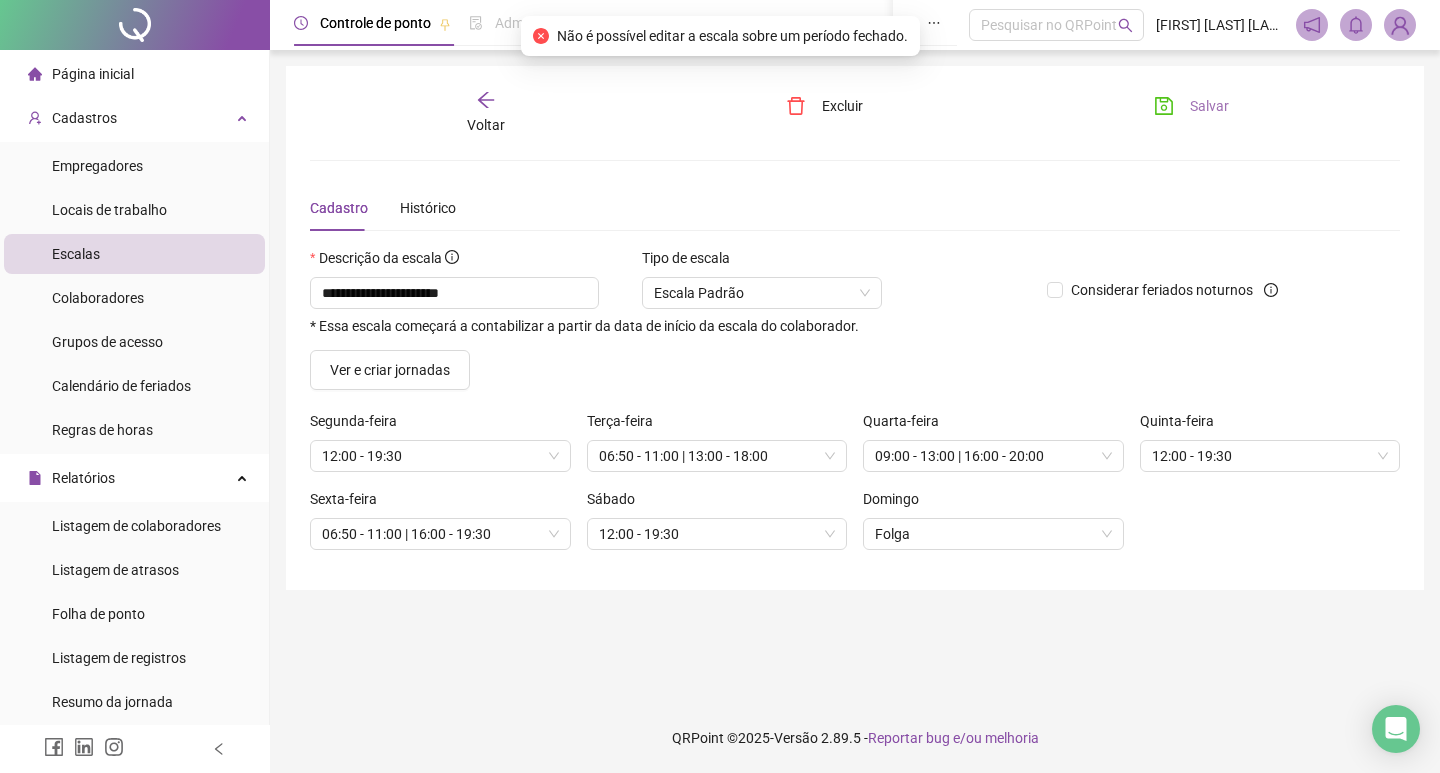 click on "Salvar" at bounding box center (1209, 106) 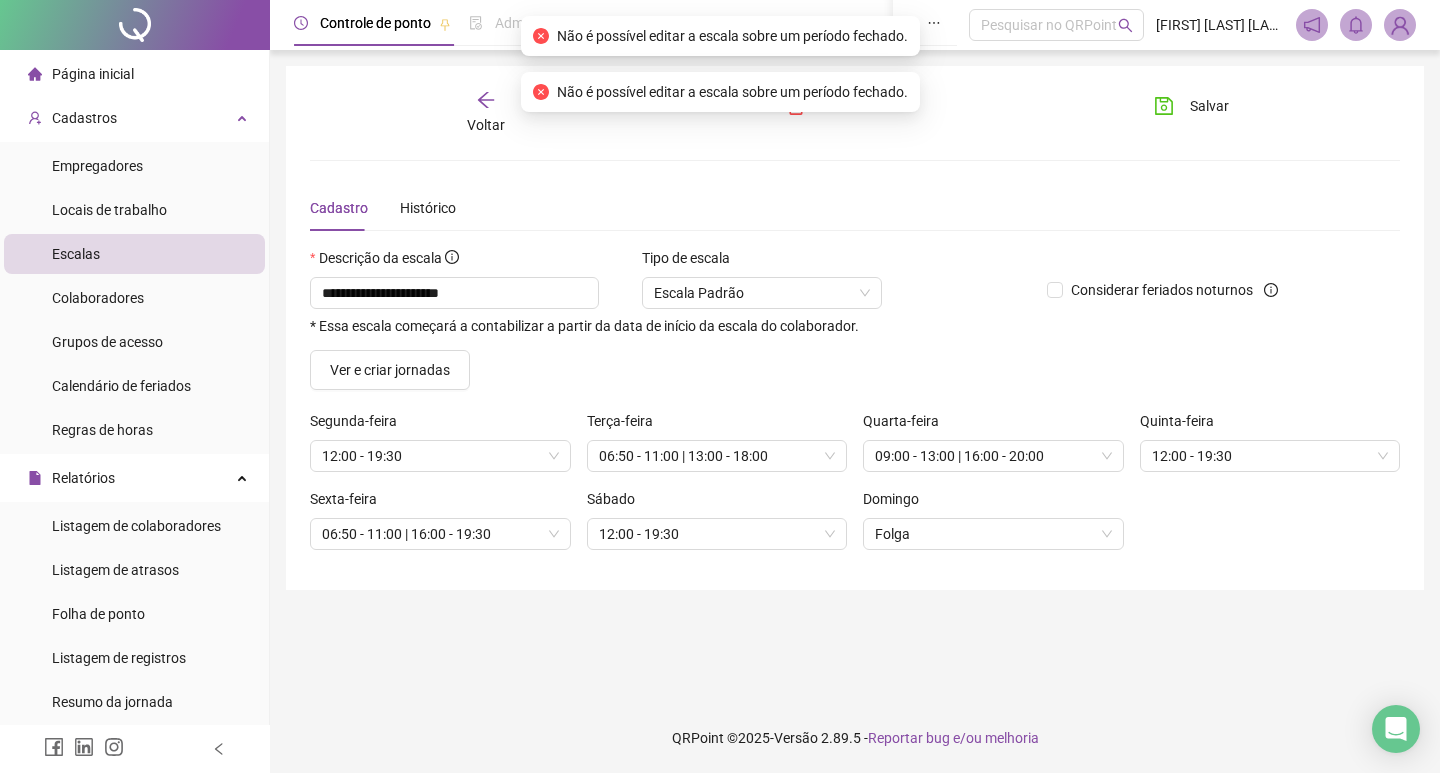 click 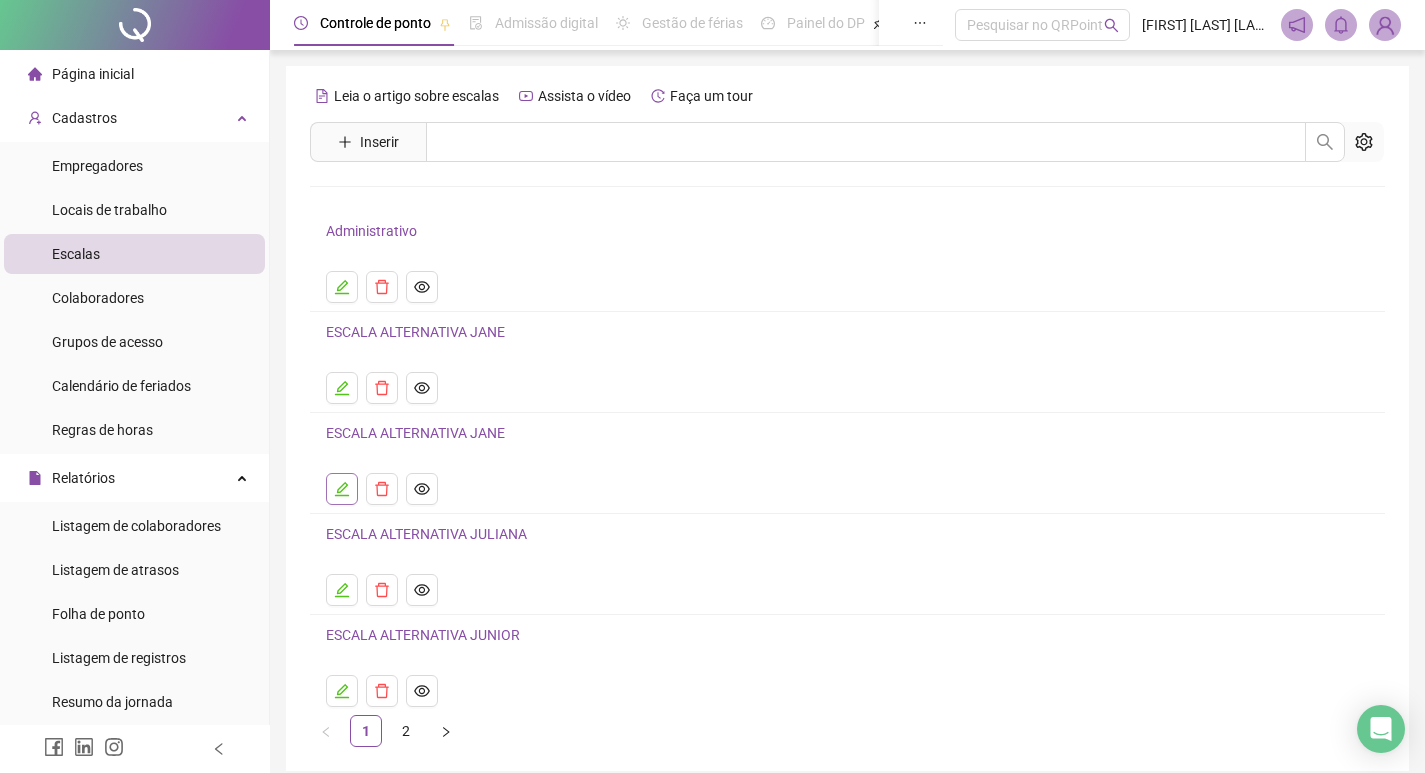 click 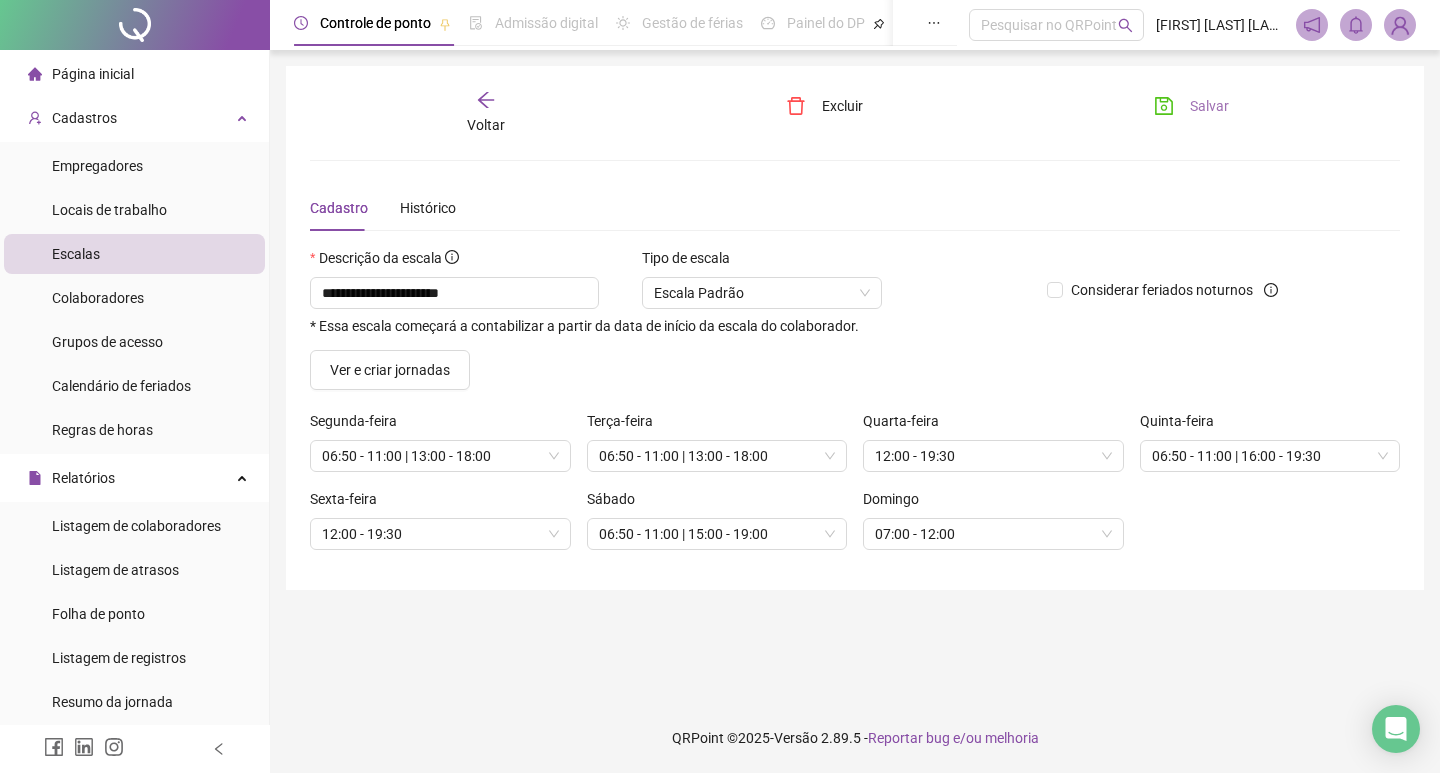 click on "Salvar" at bounding box center (1209, 106) 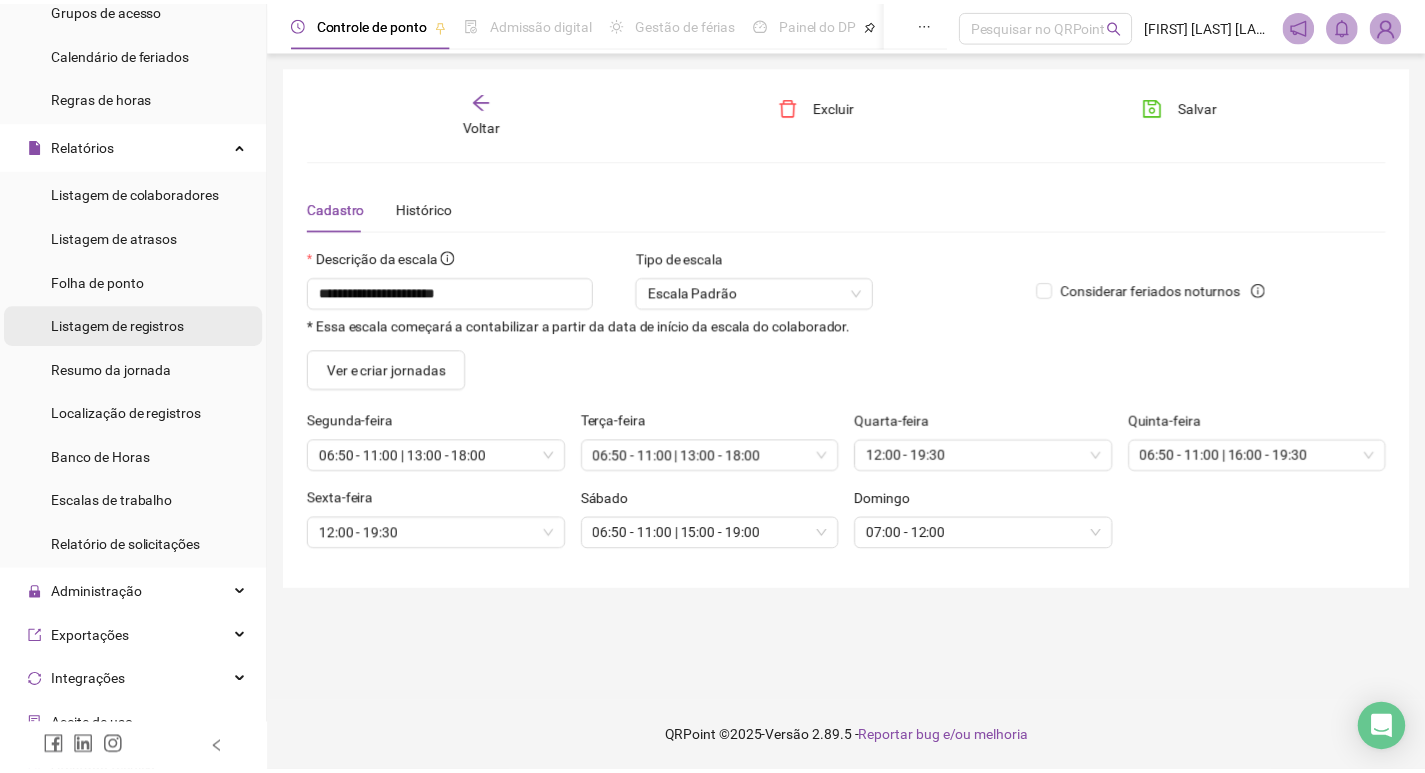 scroll, scrollTop: 333, scrollLeft: 0, axis: vertical 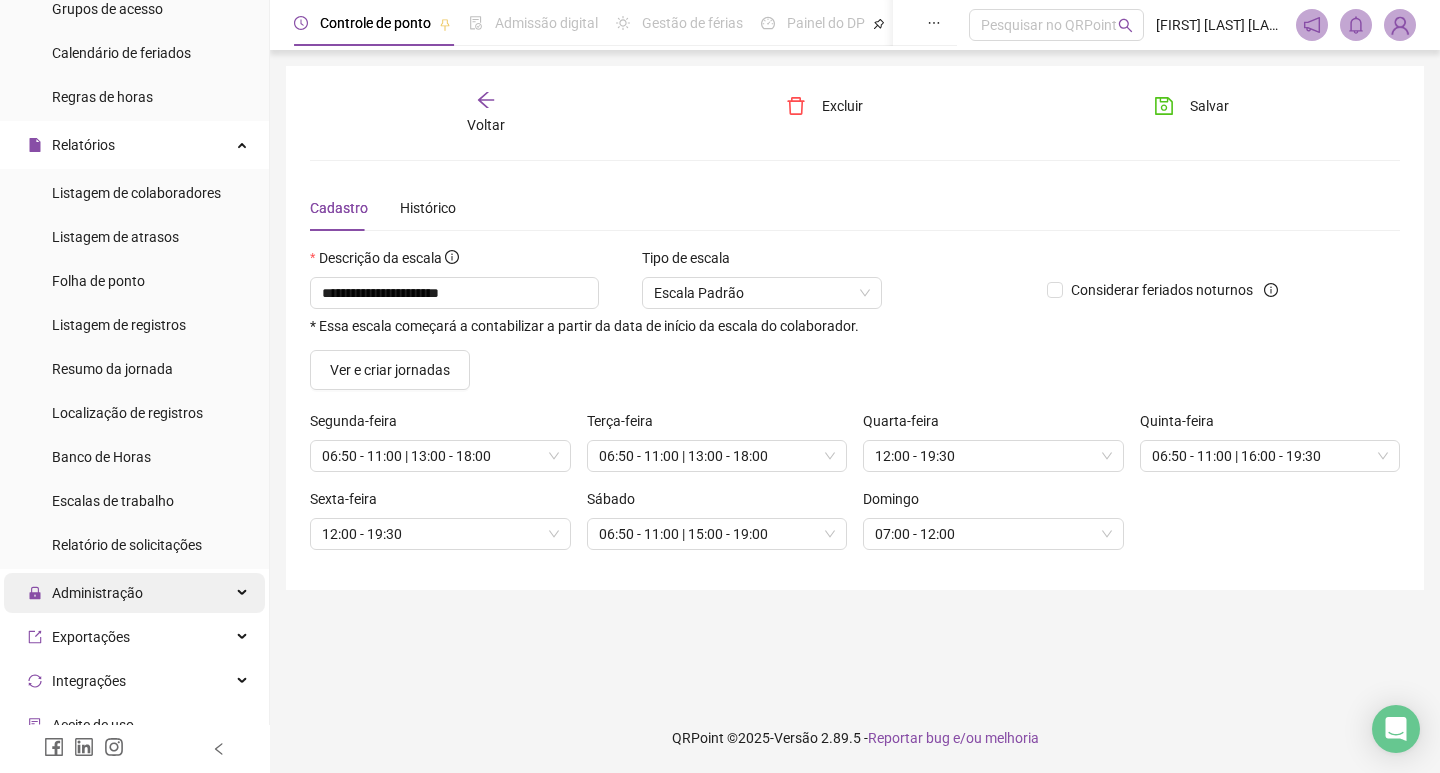 click on "Administração" at bounding box center [134, 593] 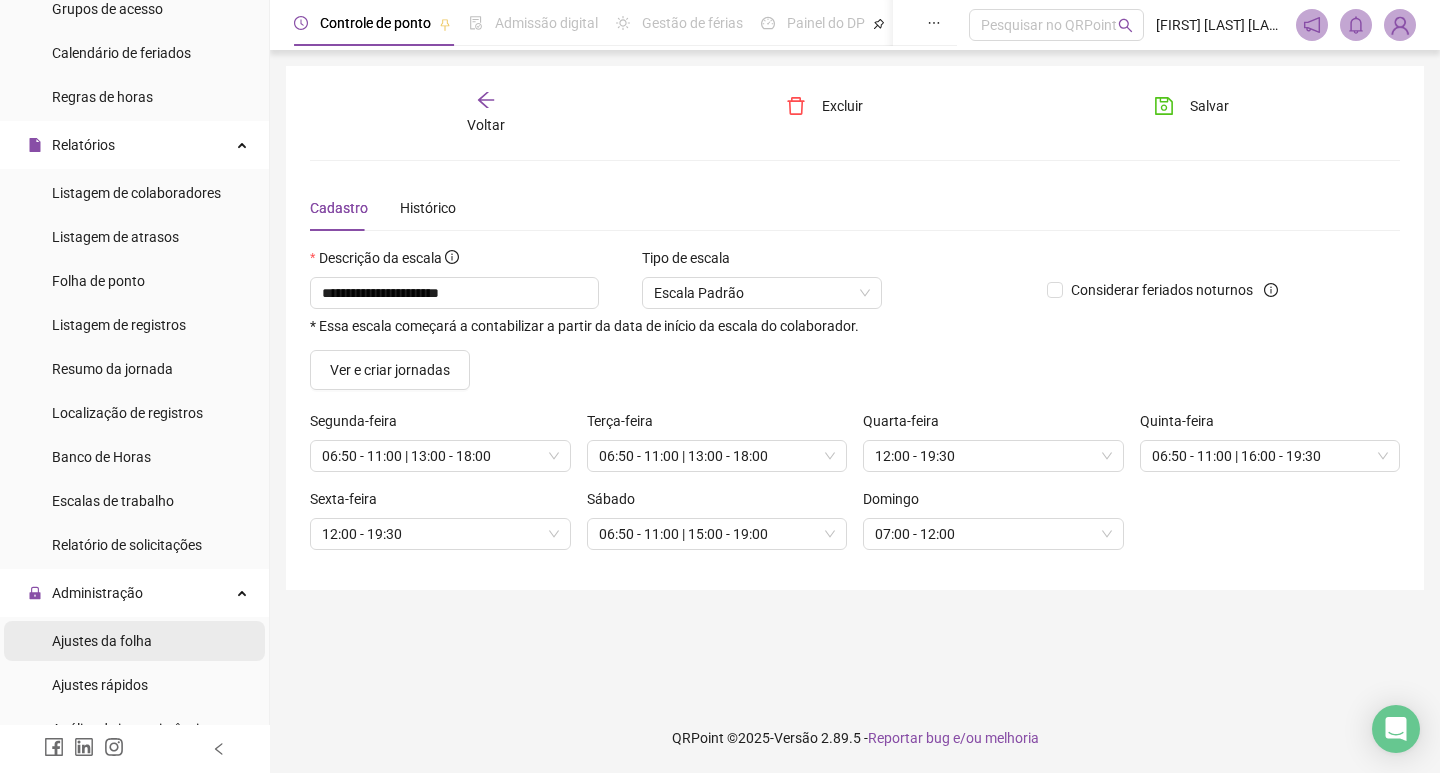 click on "Ajustes da folha" at bounding box center (102, 641) 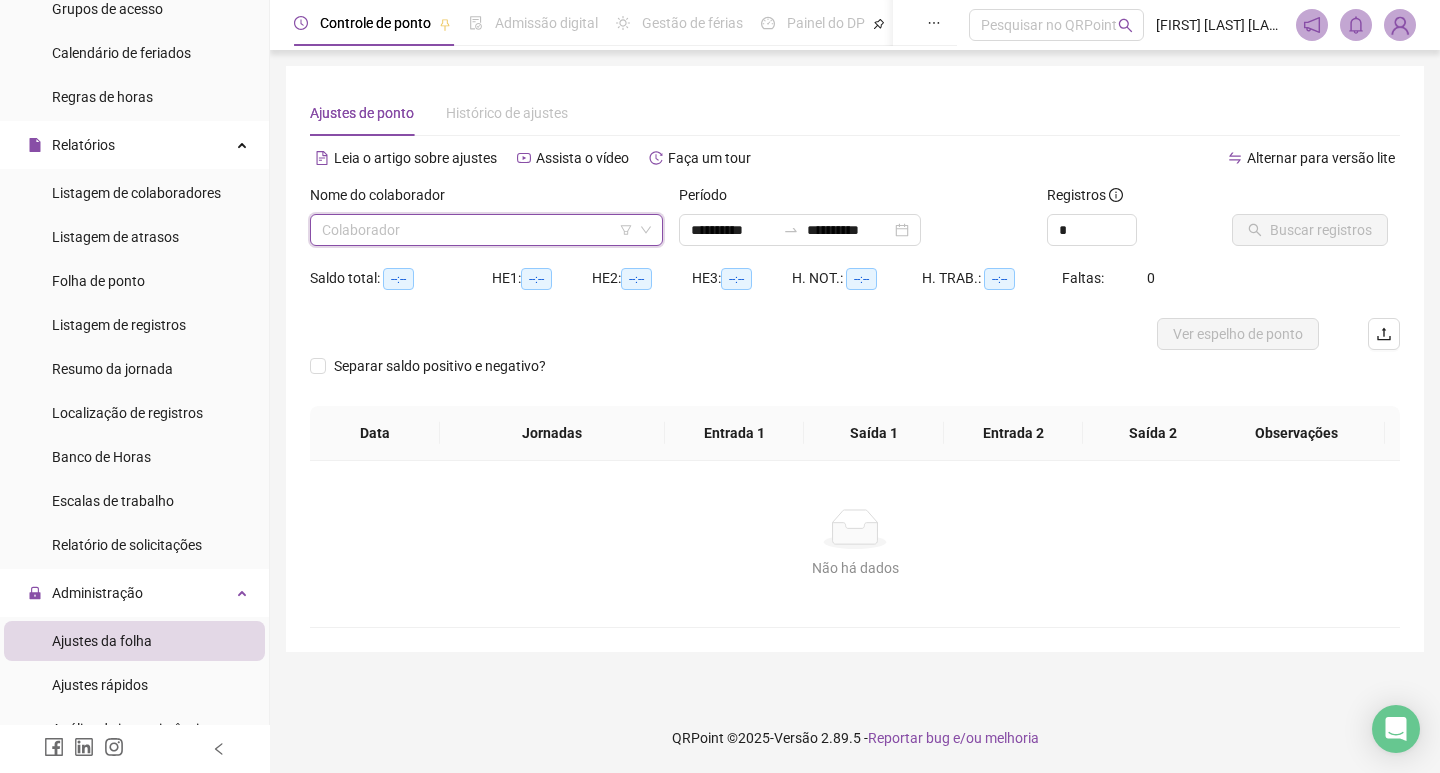 click at bounding box center (477, 230) 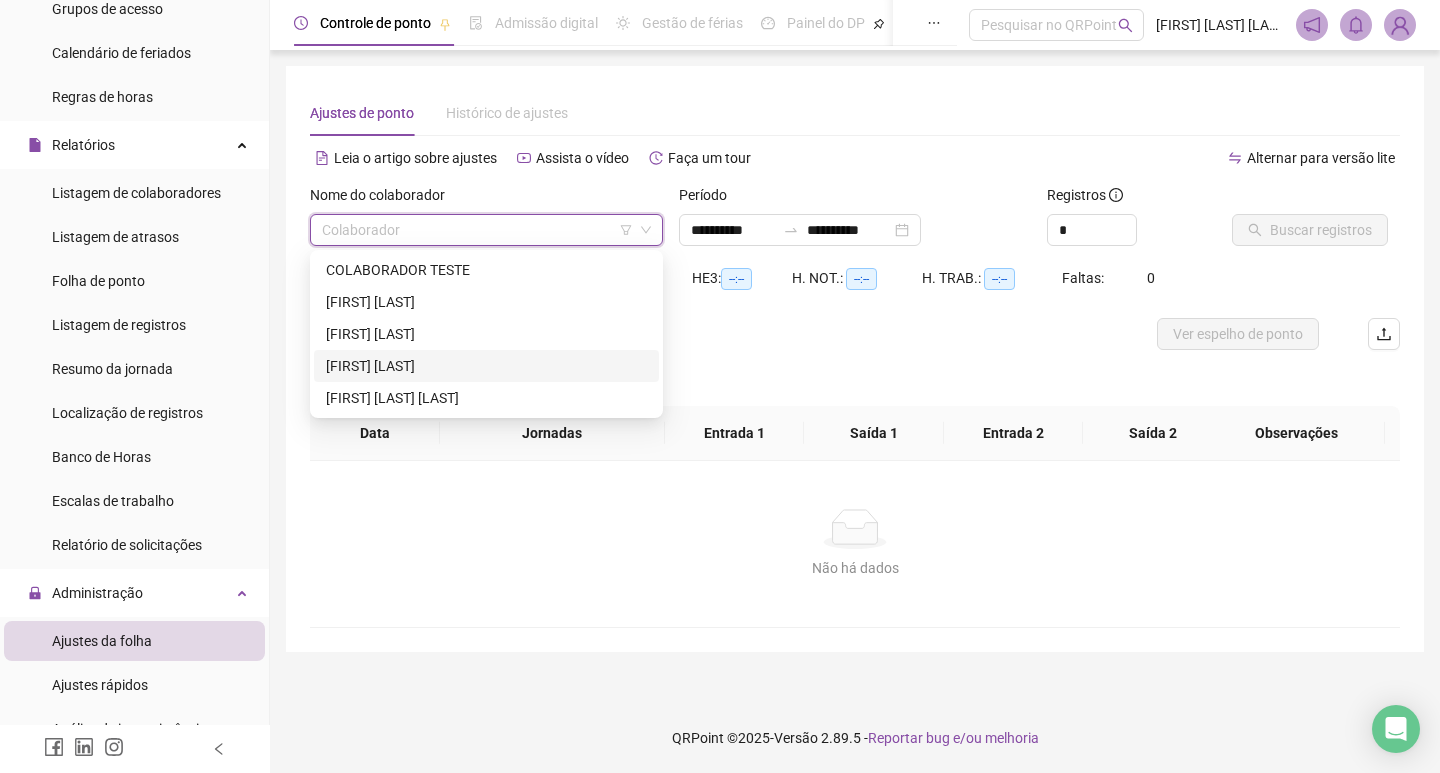 click on "[FIRST] [LAST]" at bounding box center (486, 366) 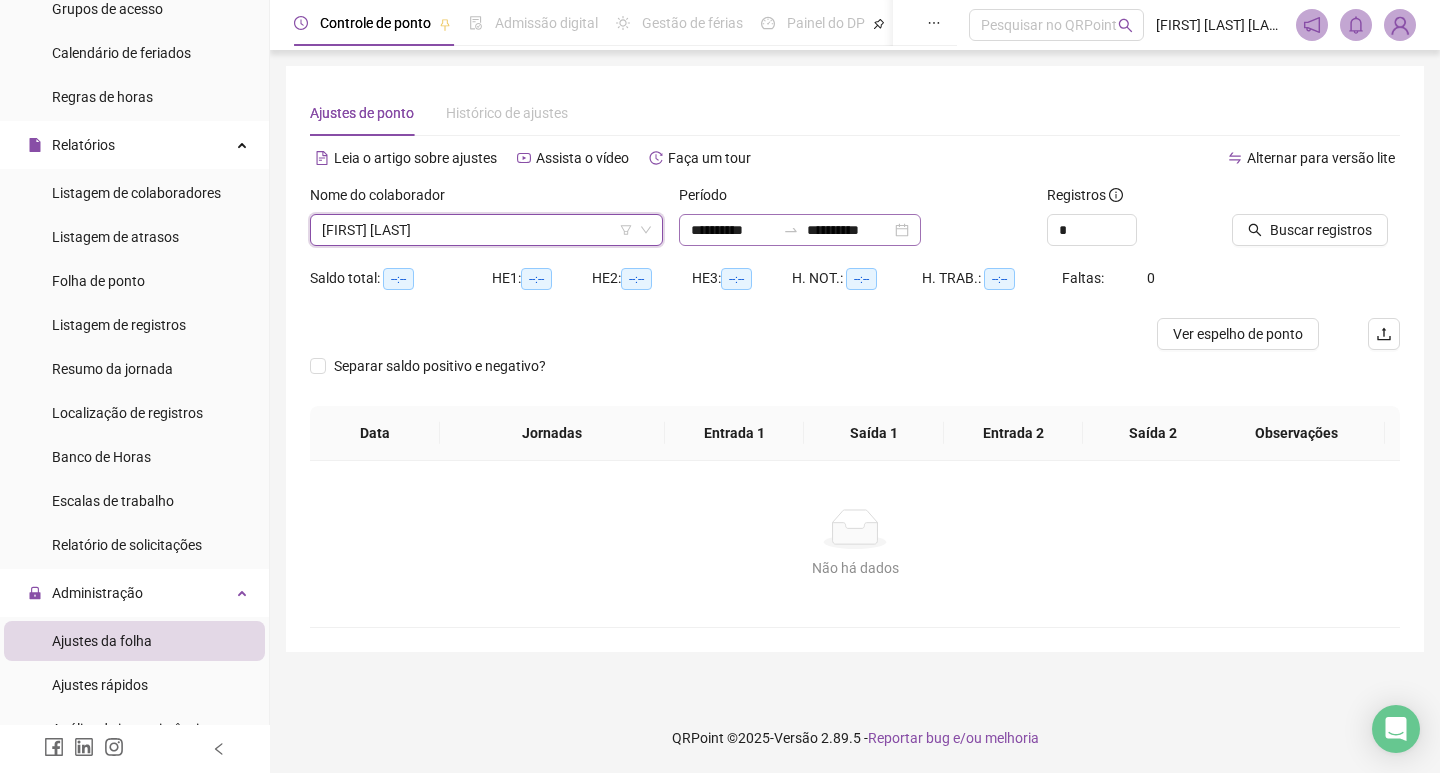 click on "**********" at bounding box center (800, 230) 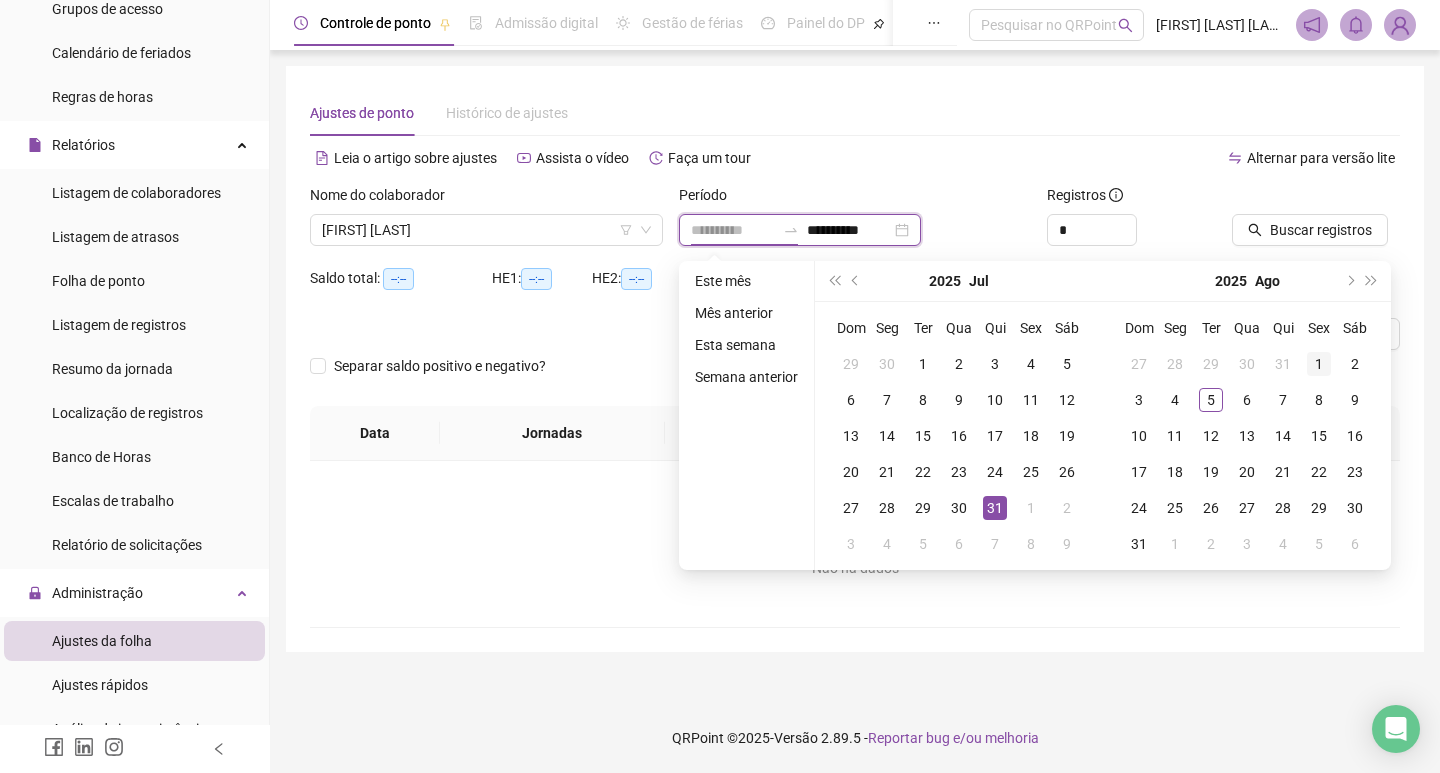 type on "**********" 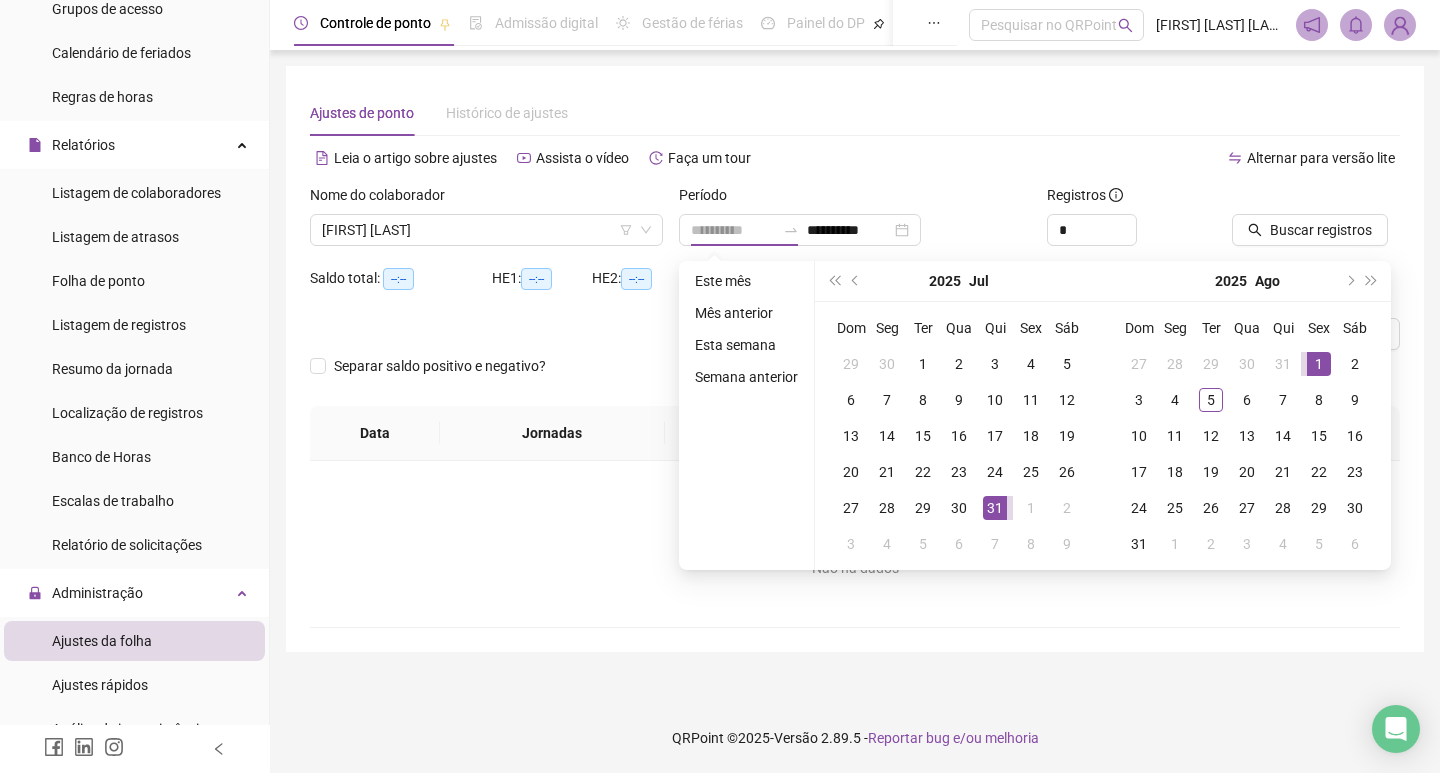 click on "1" at bounding box center (1319, 364) 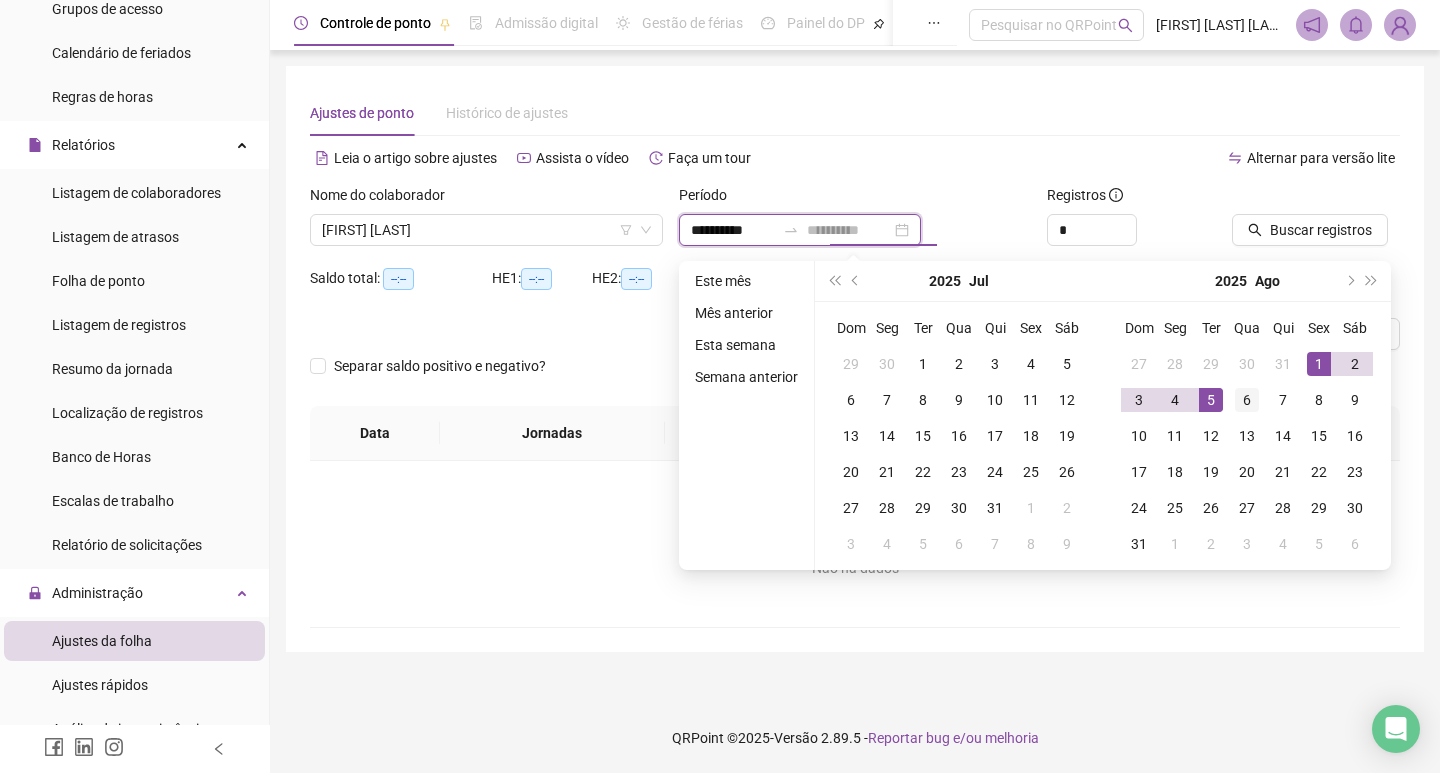 type on "**********" 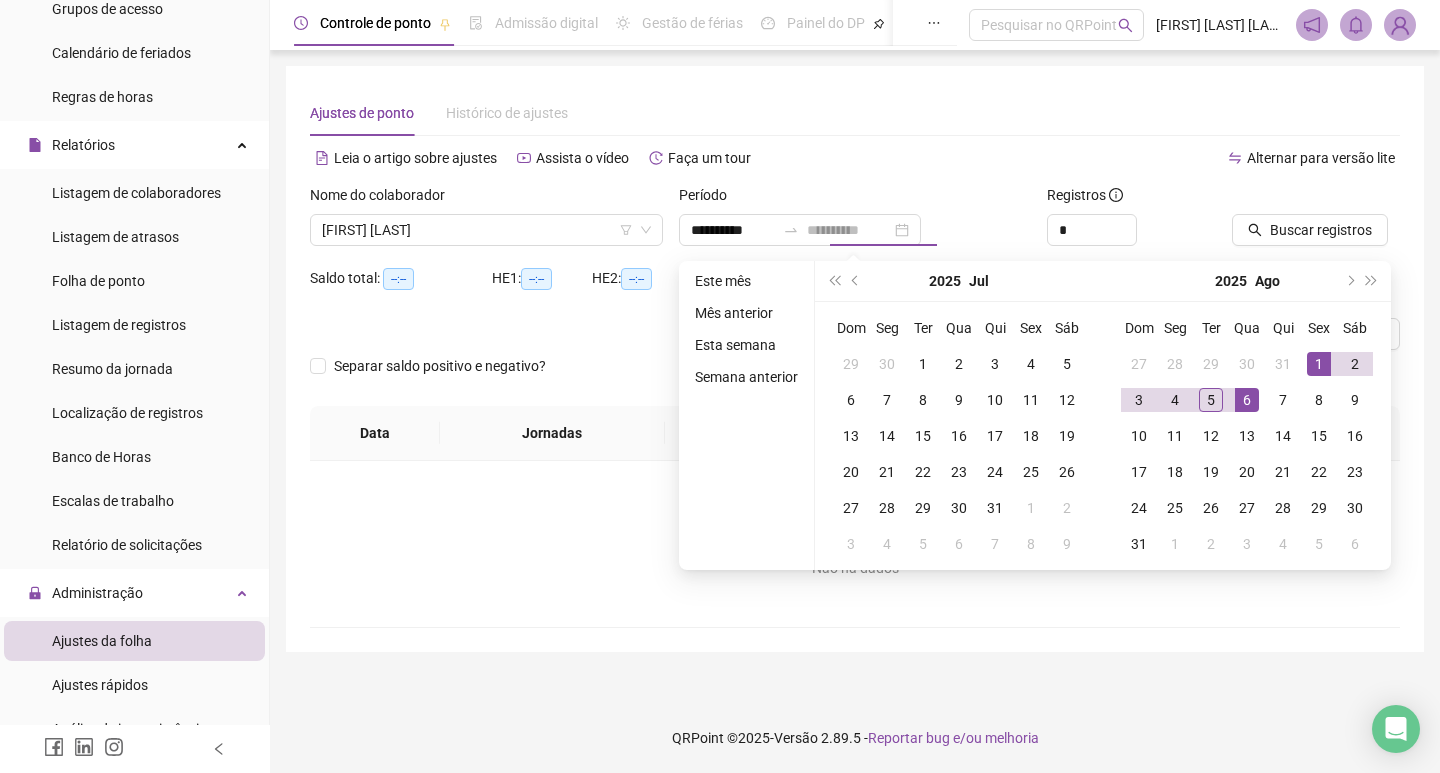 click on "6" at bounding box center [1247, 400] 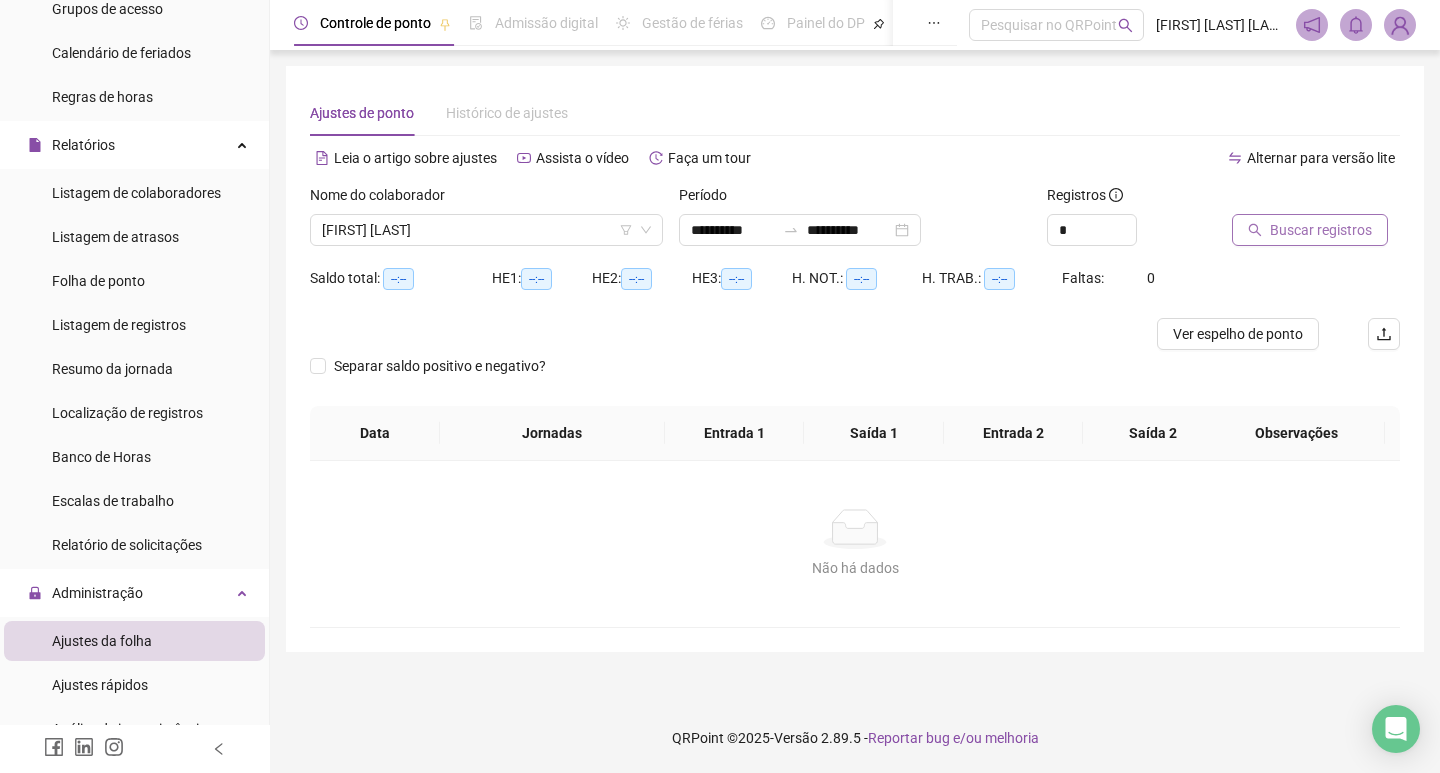 click 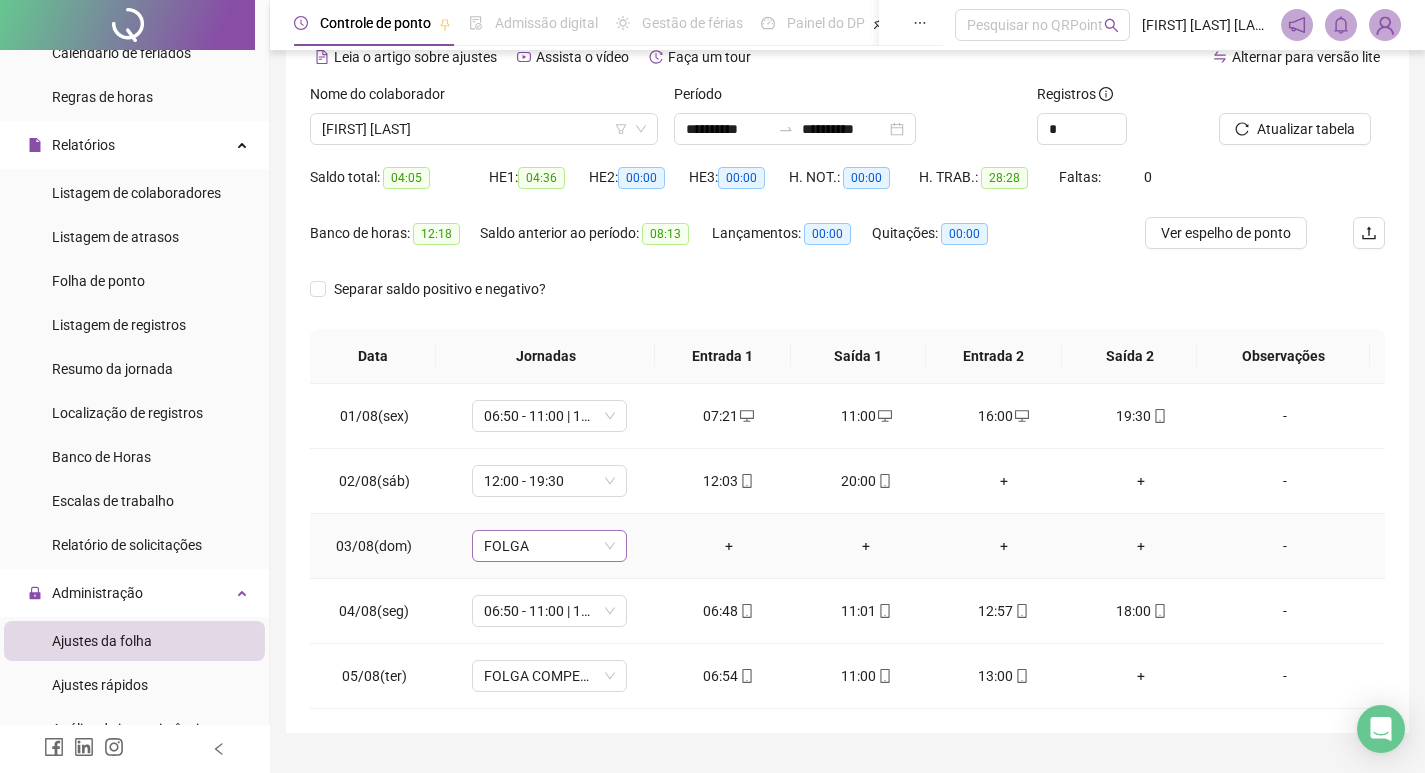 scroll, scrollTop: 147, scrollLeft: 0, axis: vertical 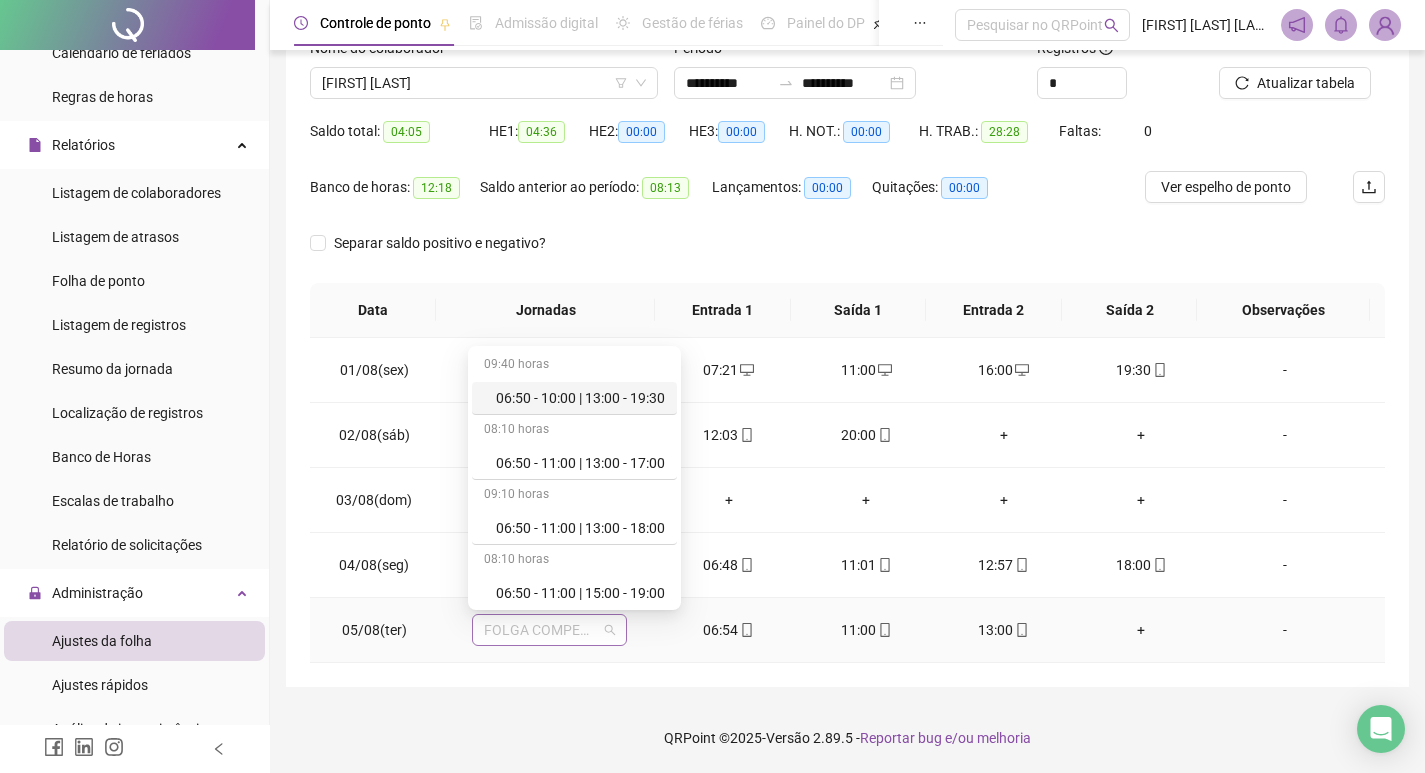 click on "FOLGA COMPENSATÓRIA" at bounding box center [549, 630] 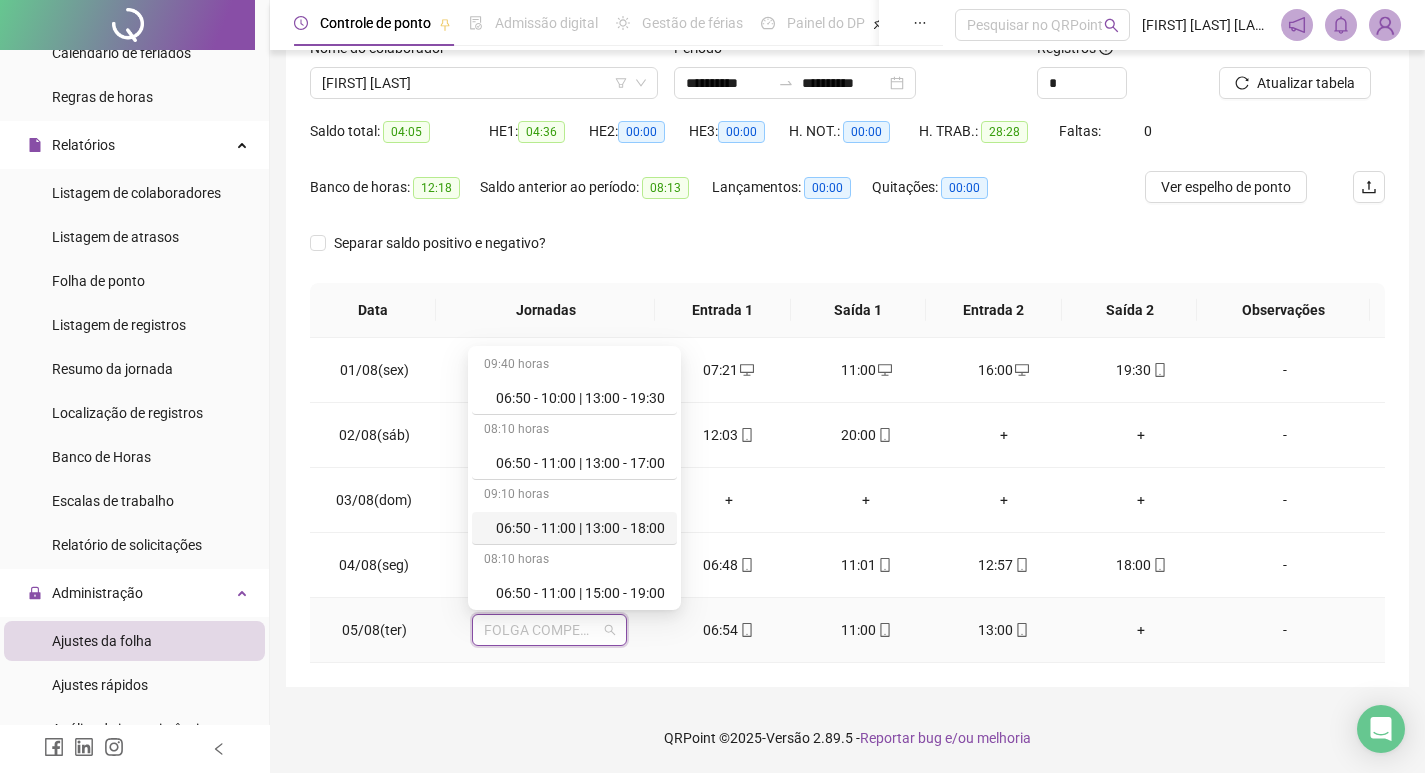 click on "06:50 - 11:00 | 13:00 - 18:00" at bounding box center (580, 528) 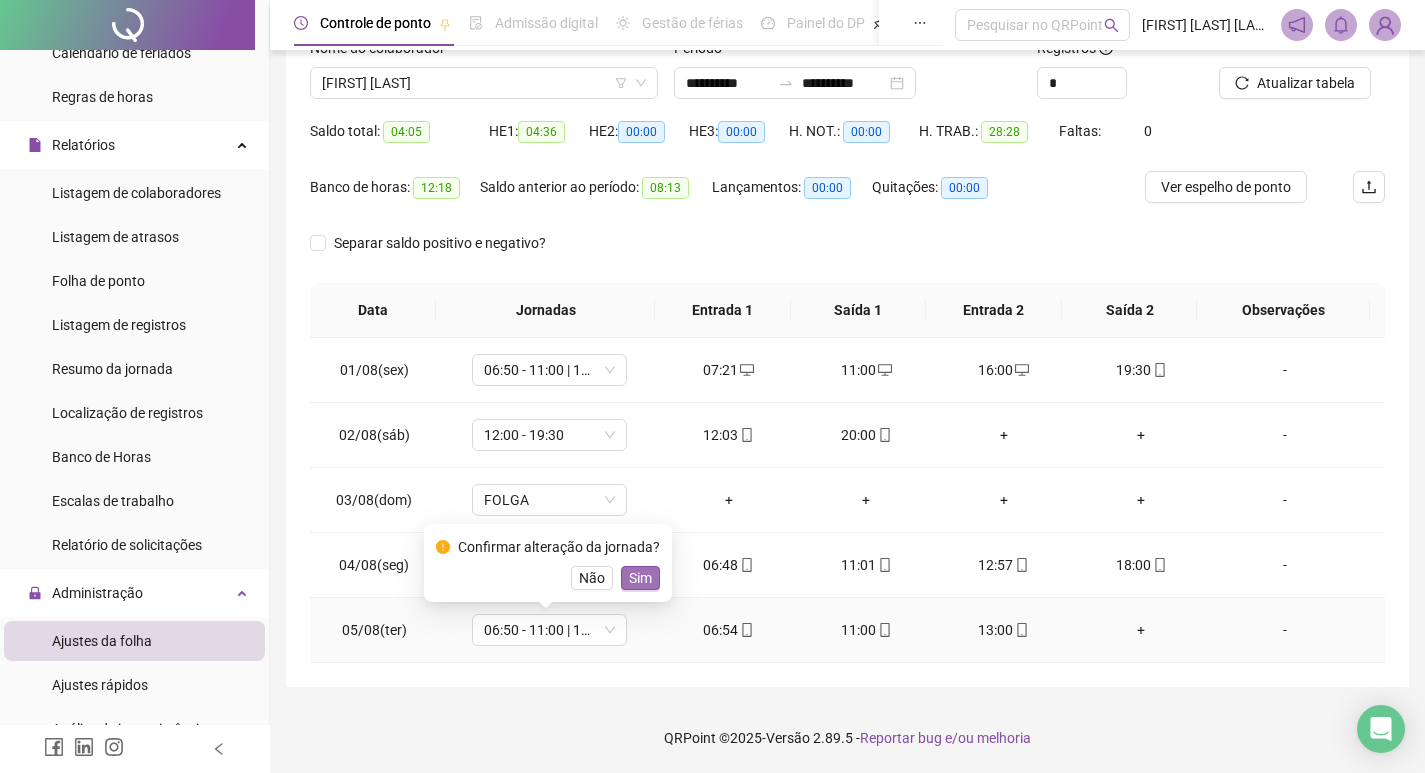 click on "Sim" at bounding box center [640, 578] 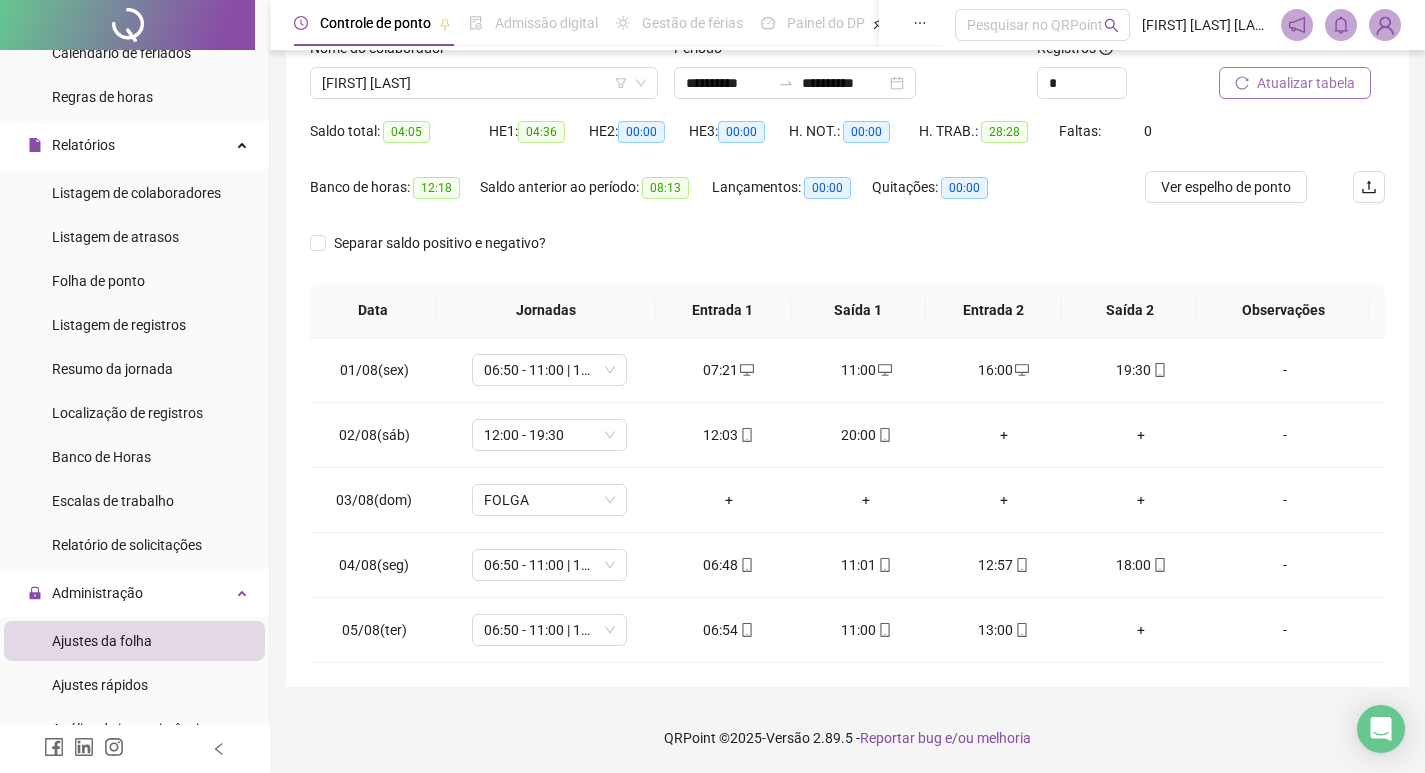click on "Atualizar tabela" at bounding box center [1306, 83] 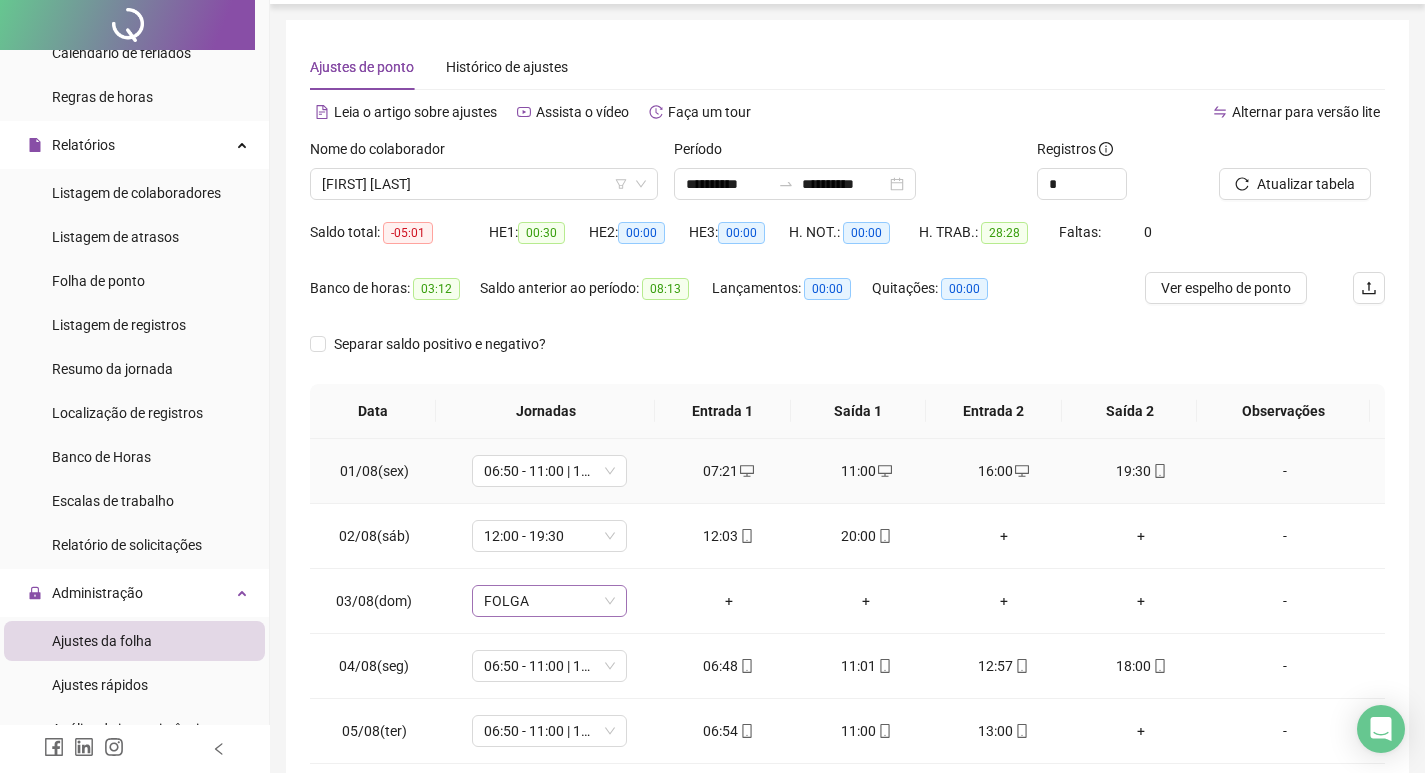 scroll, scrollTop: 0, scrollLeft: 0, axis: both 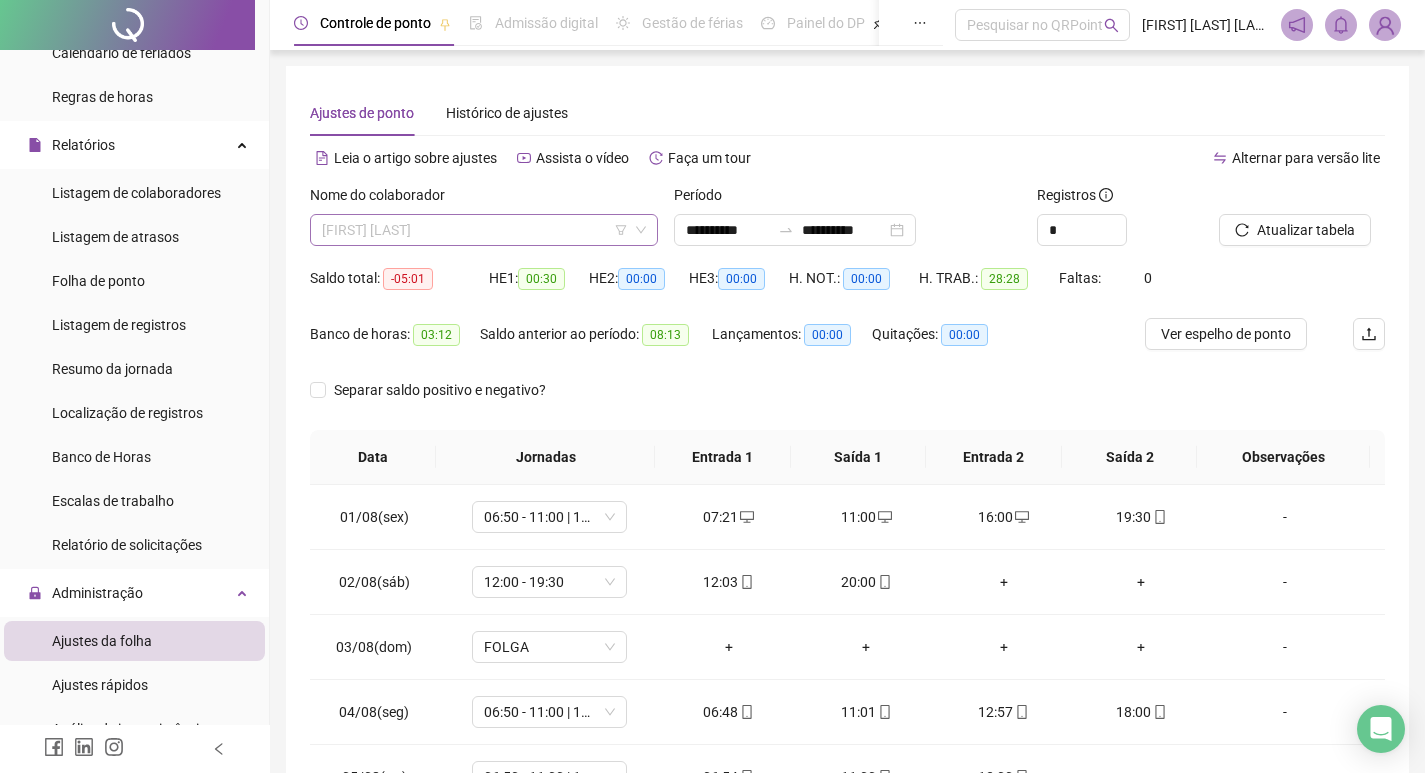 click on "[FIRST] [LAST]" at bounding box center [484, 230] 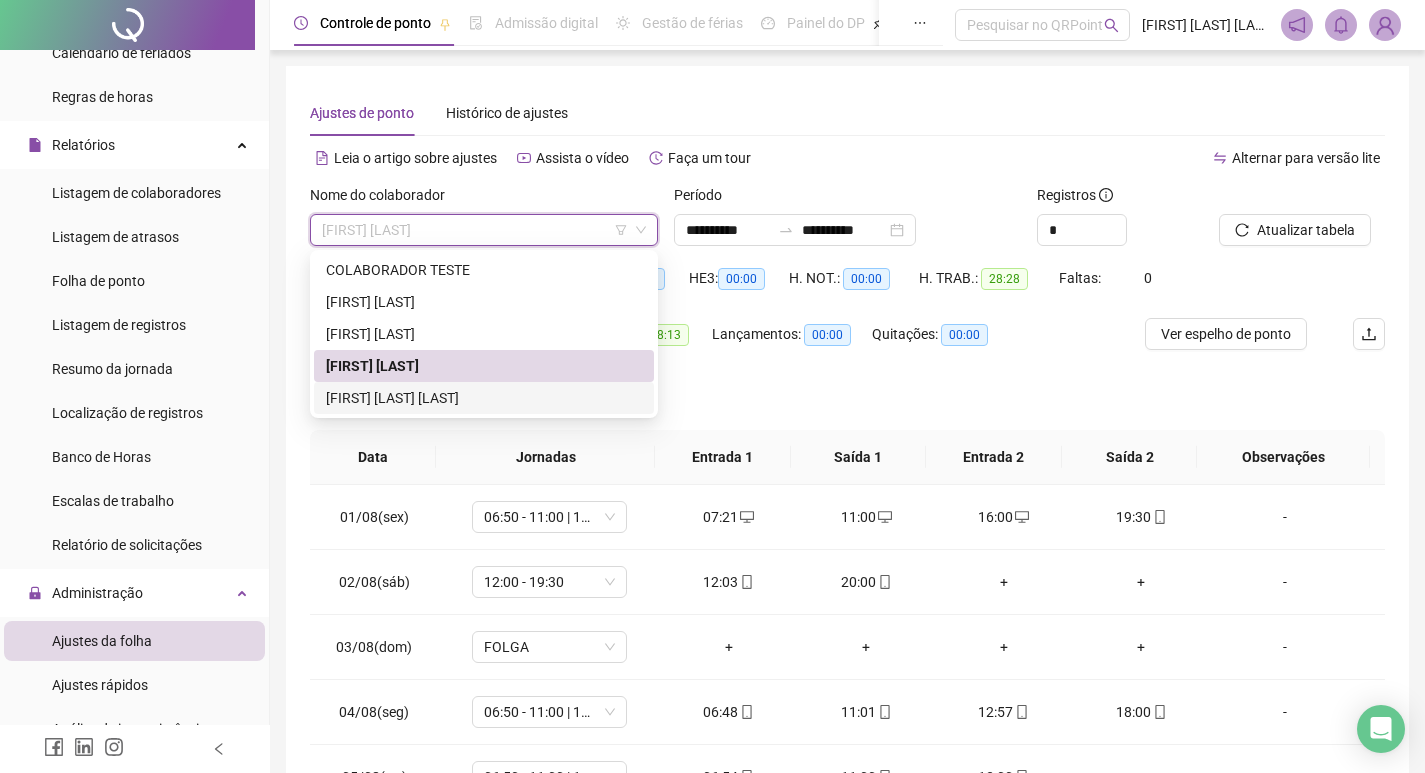 click on "[FIRST] [LAST] [LAST]" at bounding box center (484, 398) 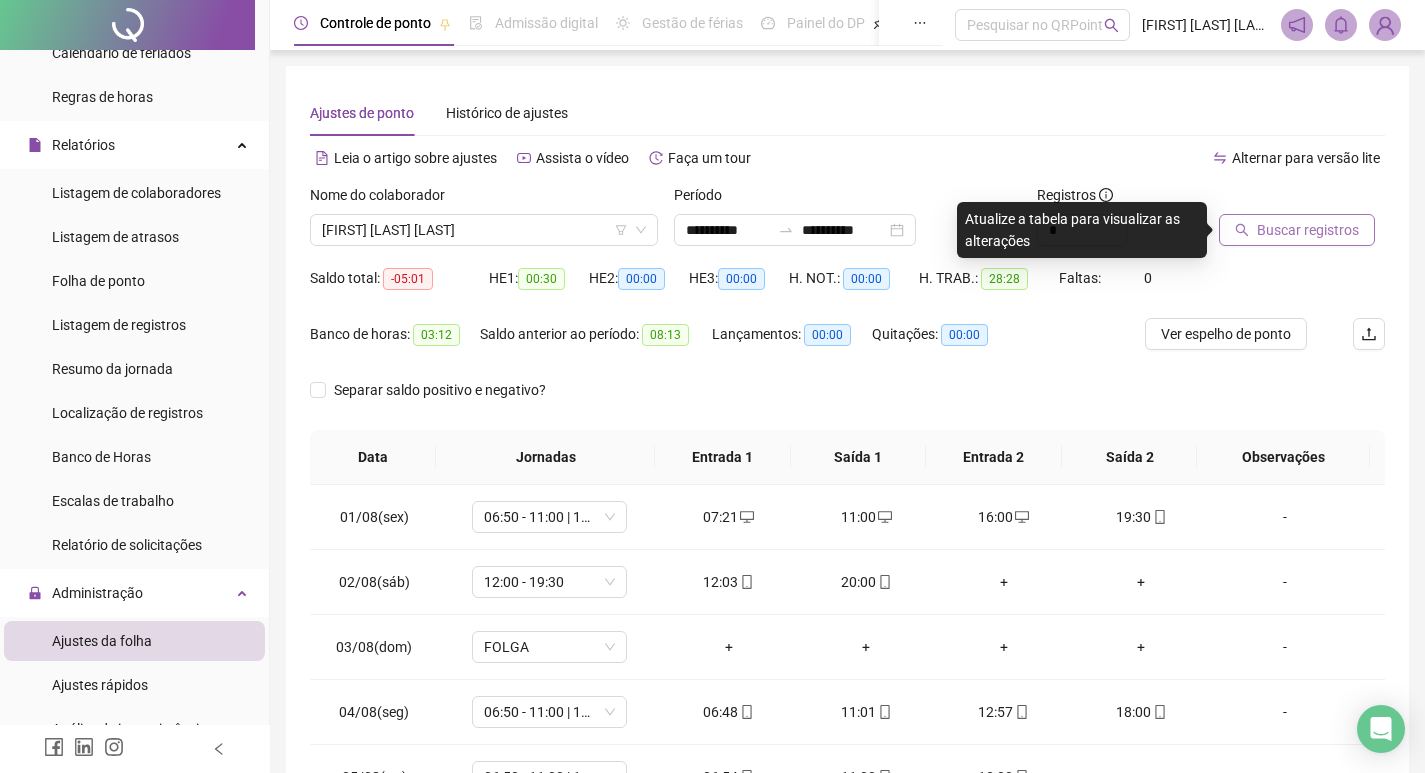 click on "Buscar registros" at bounding box center (1308, 230) 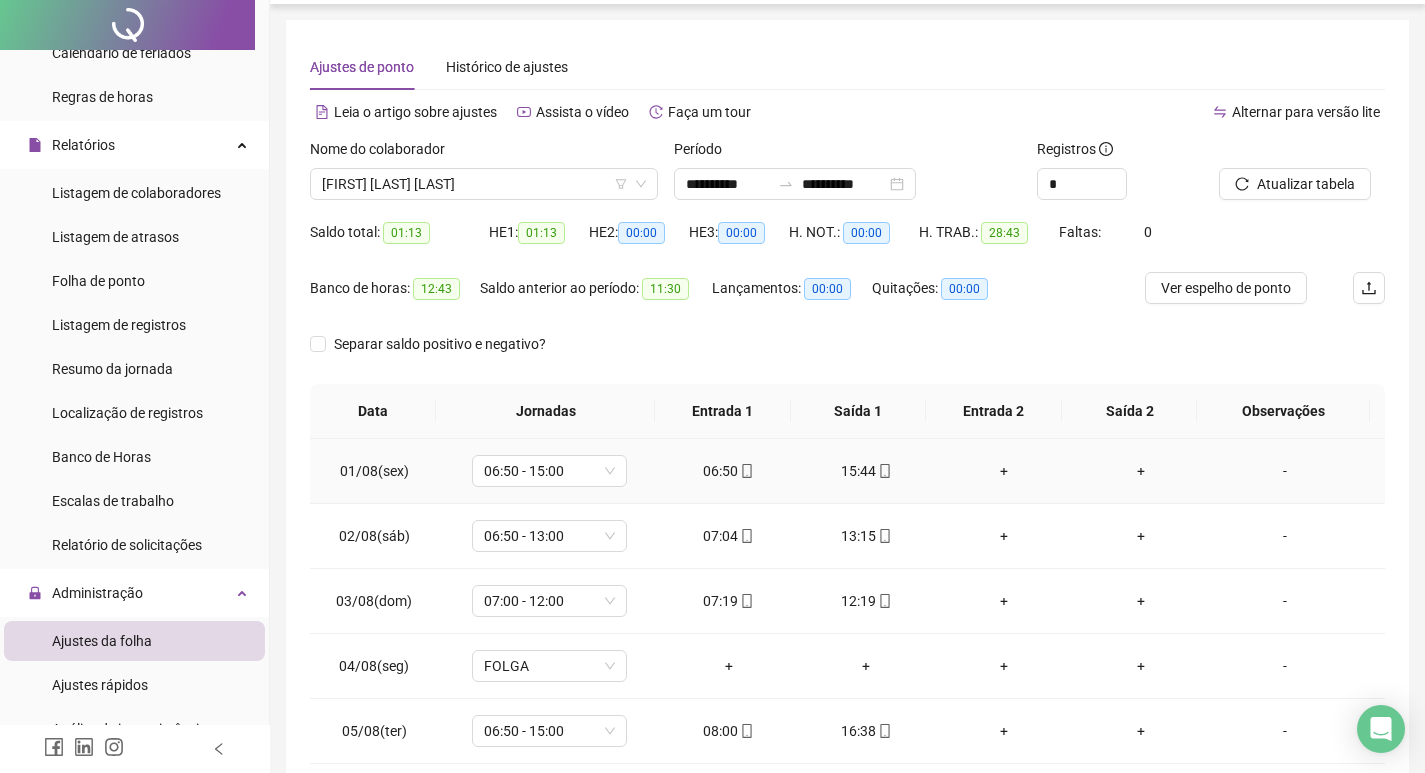 scroll, scrollTop: 0, scrollLeft: 0, axis: both 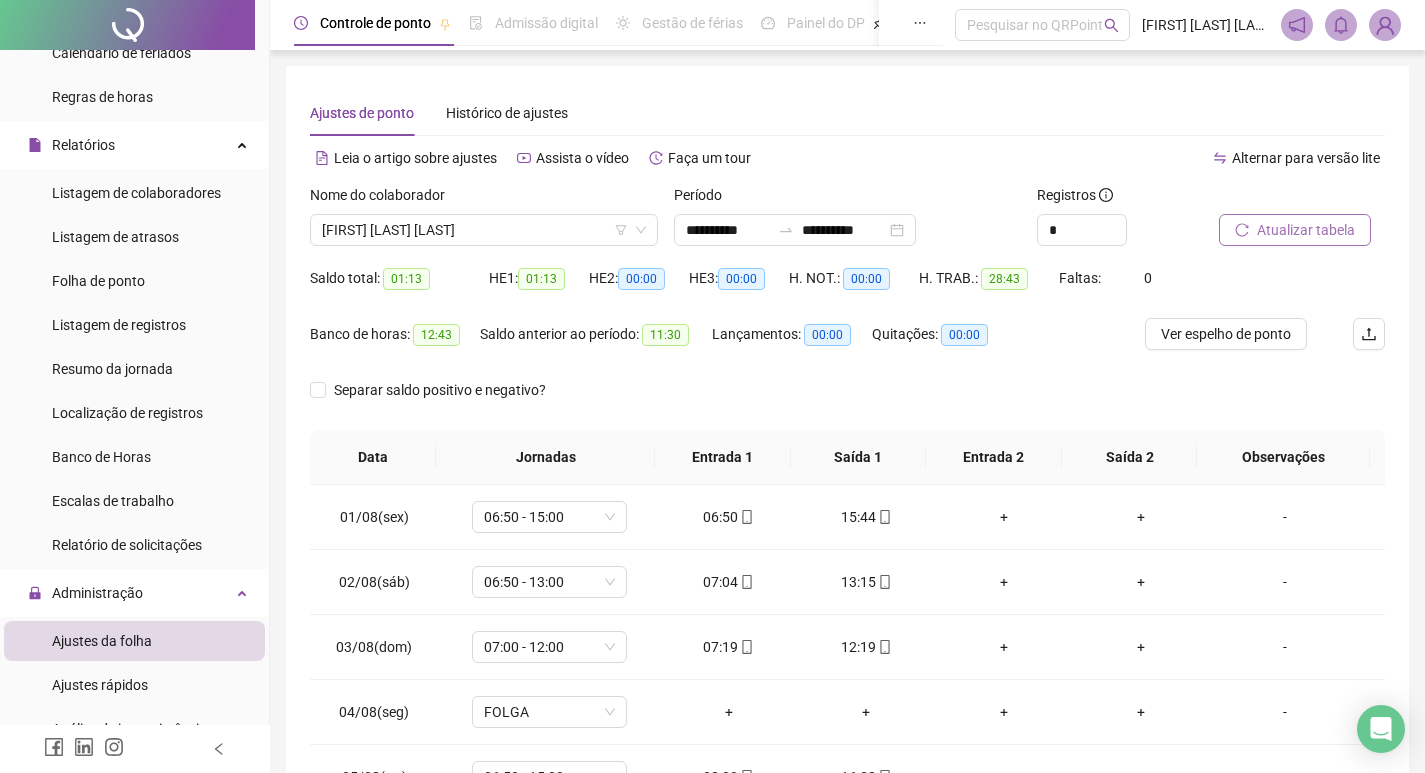 click on "Atualizar tabela" at bounding box center [1306, 230] 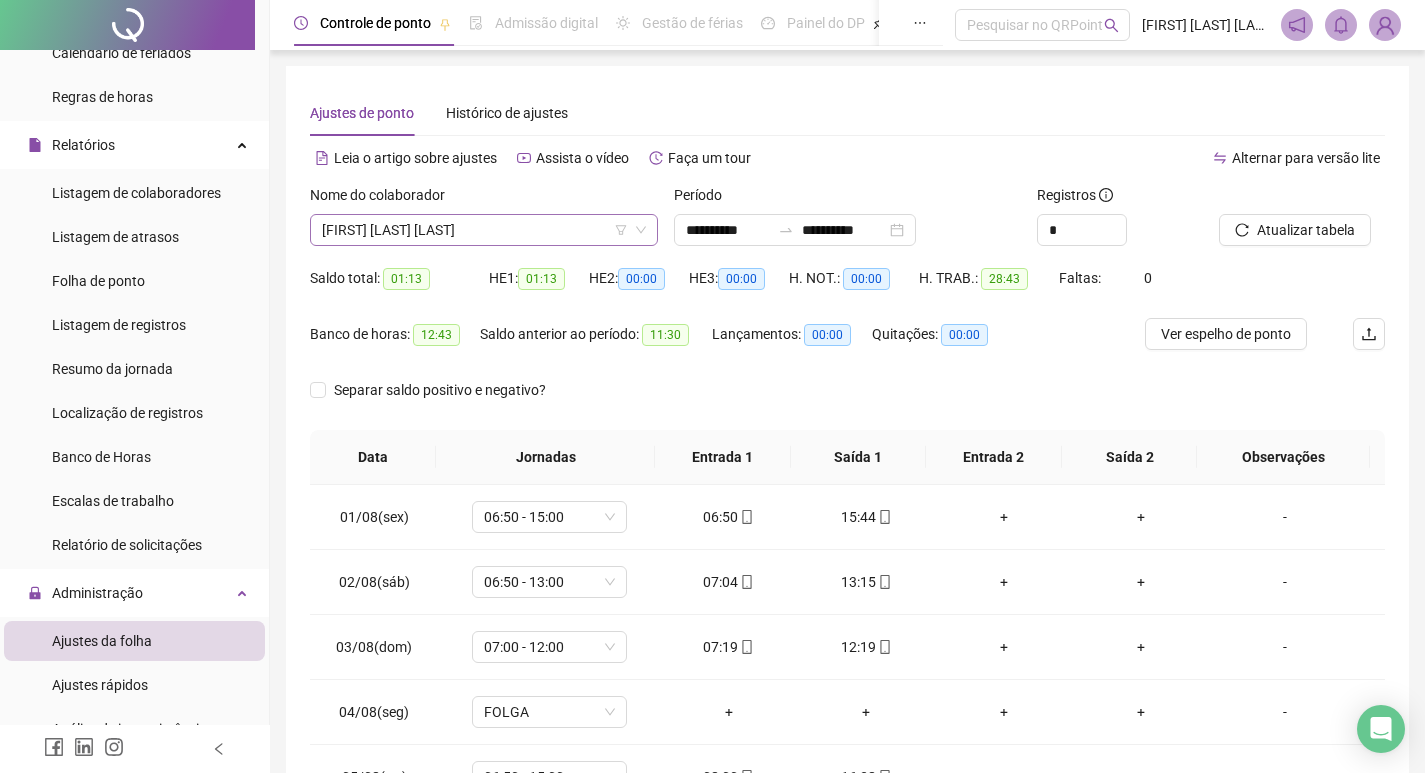 click on "[FIRST] [LAST] [LAST]" at bounding box center [484, 230] 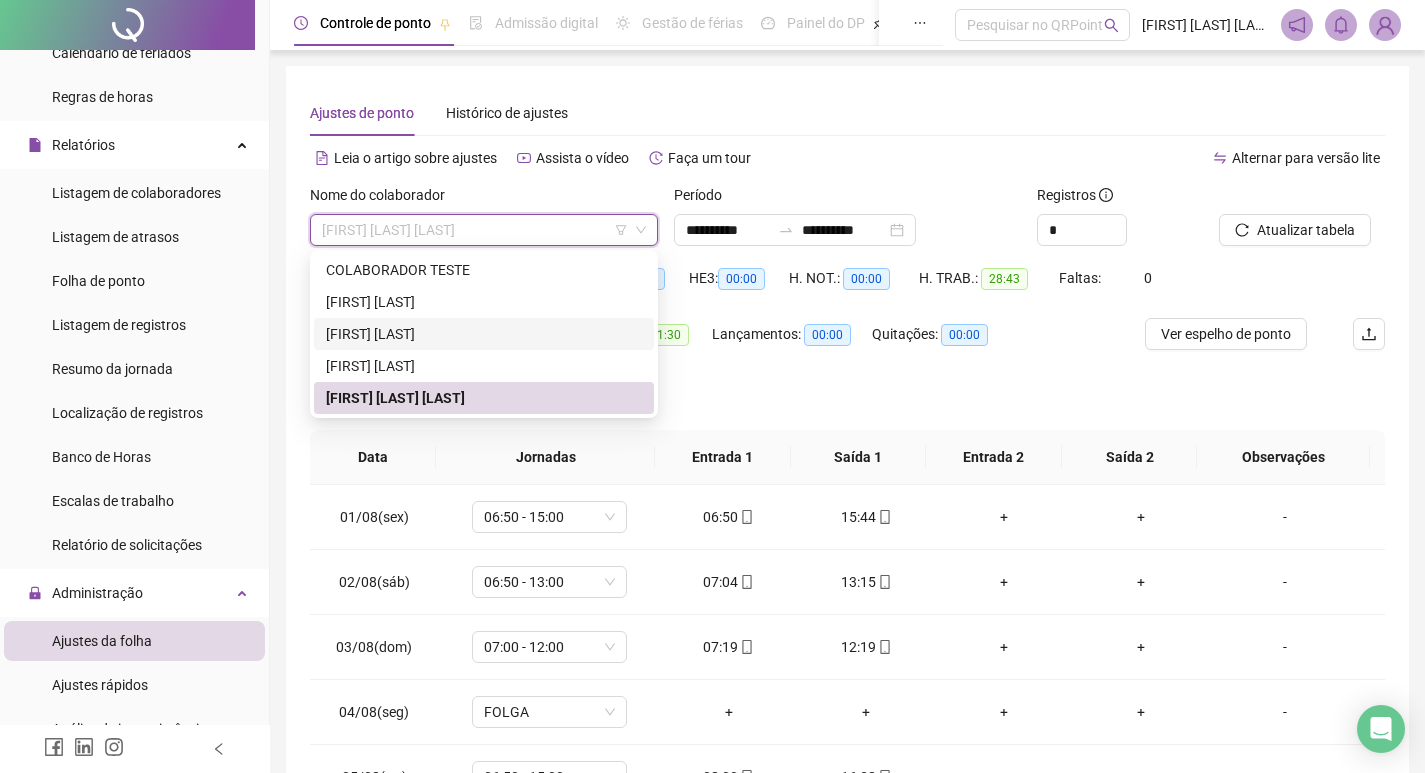 click on "[FIRST] [LAST]" at bounding box center [484, 334] 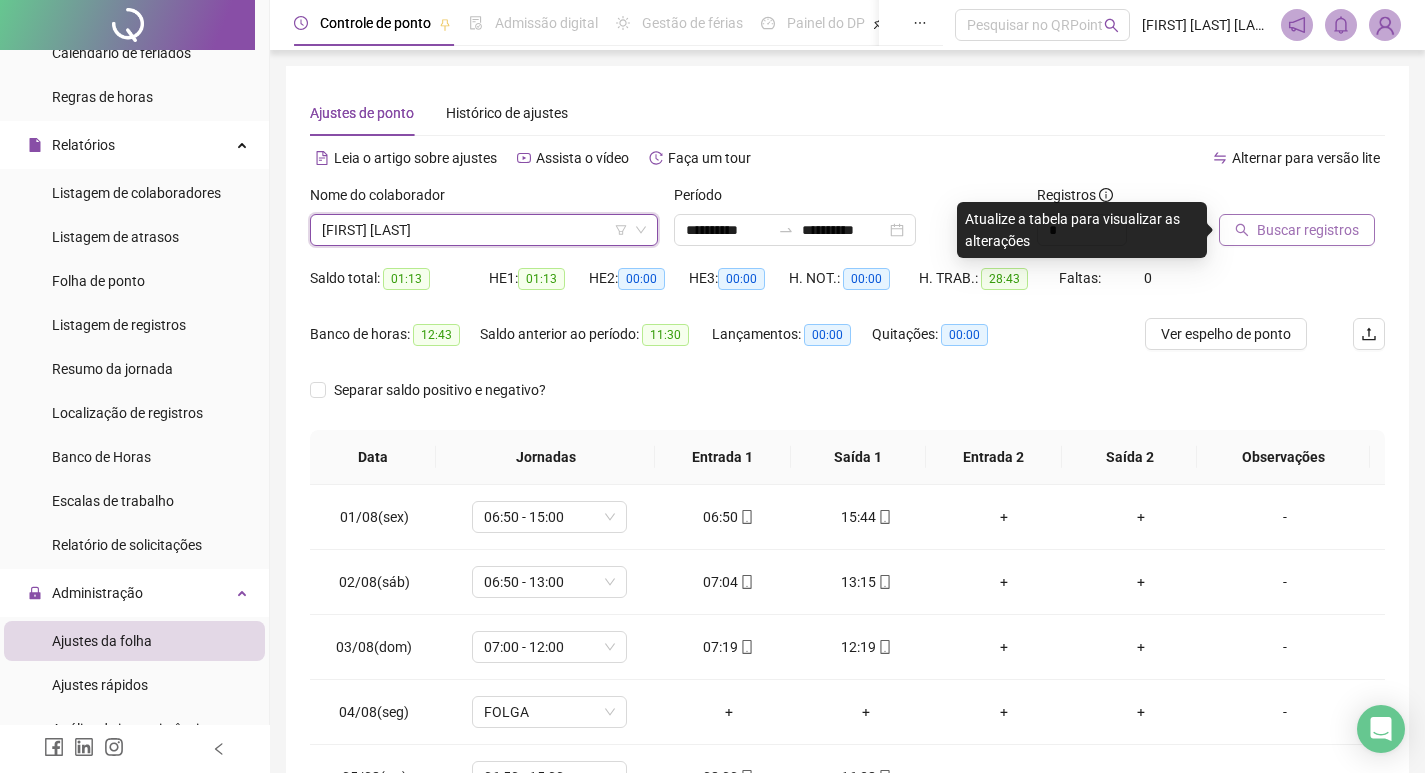 click on "Buscar registros" at bounding box center [1308, 230] 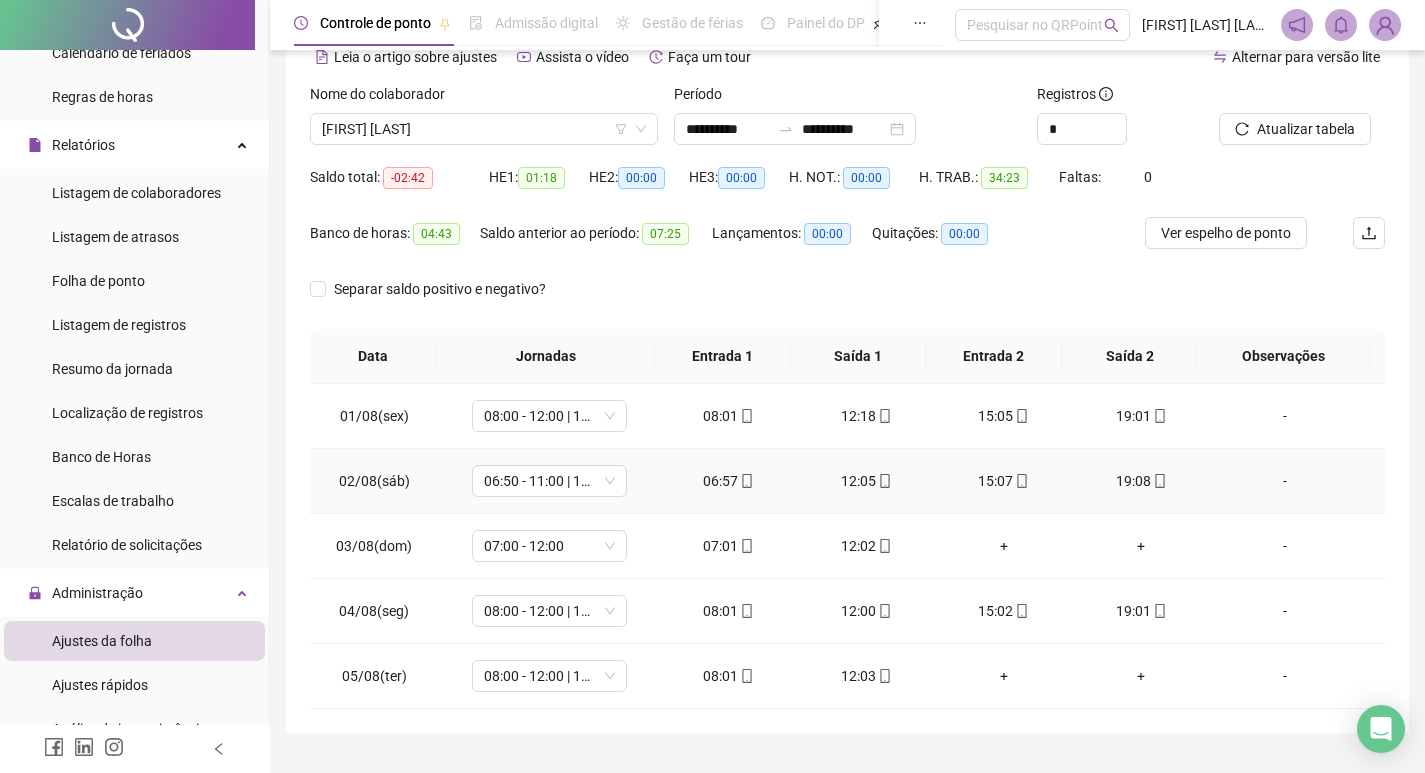 scroll, scrollTop: 147, scrollLeft: 0, axis: vertical 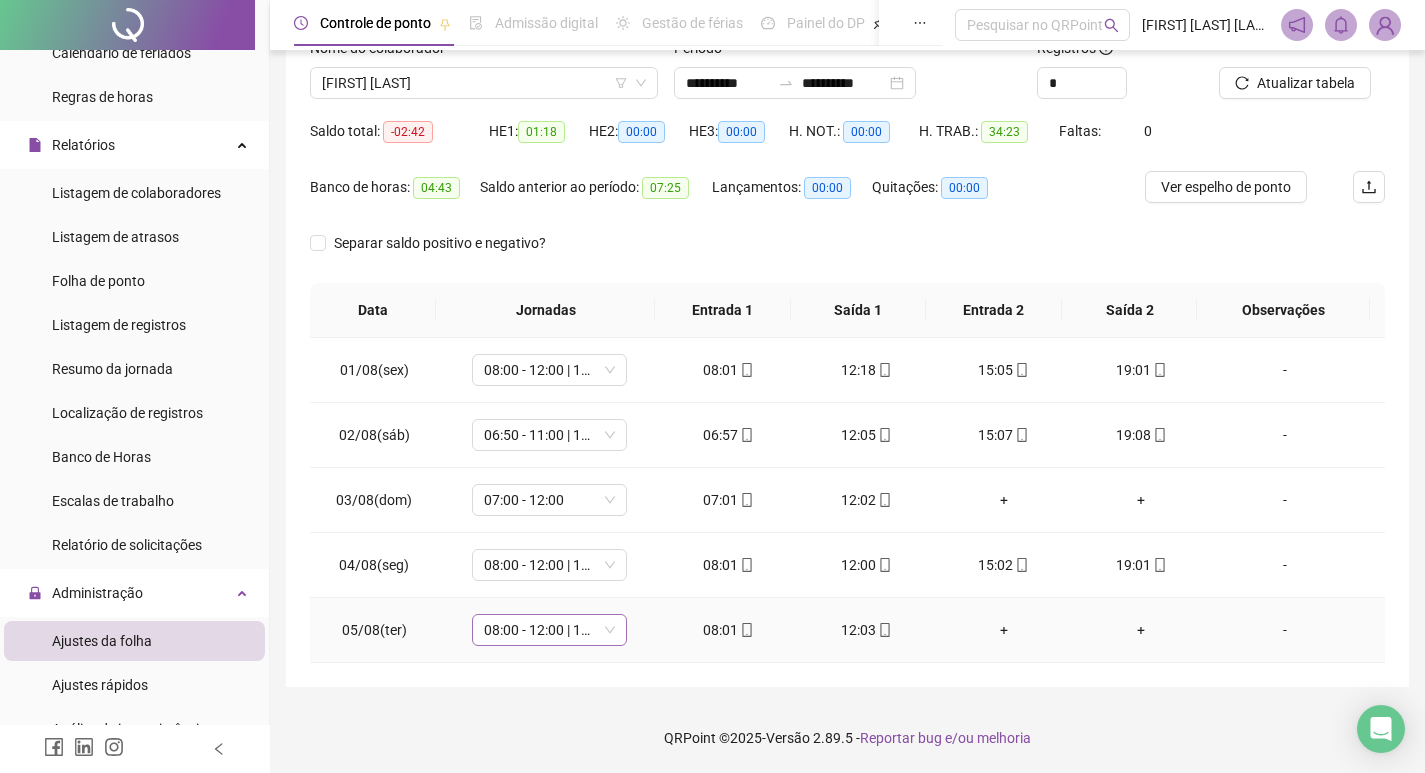 click on "08:00 - 12:00 | 15:00 - 19:00" at bounding box center (549, 630) 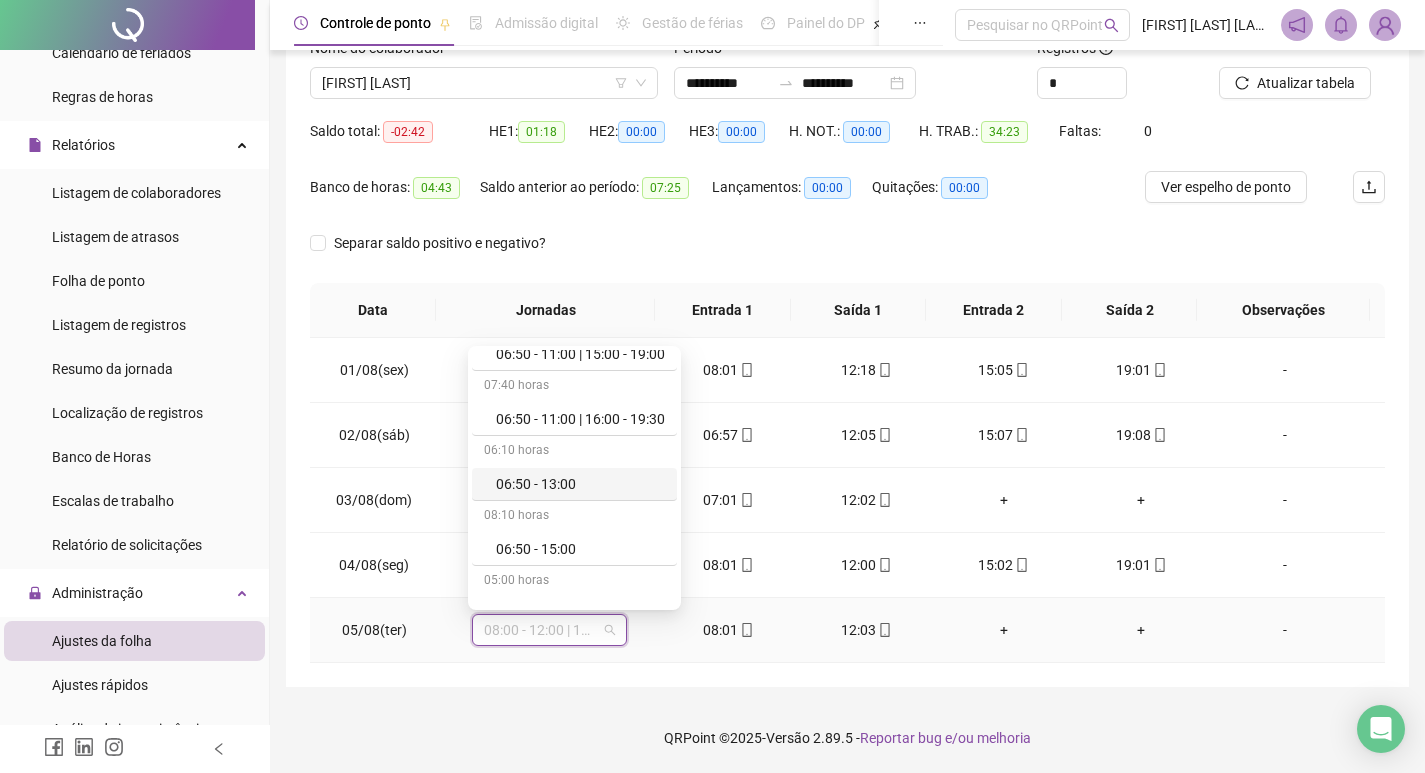 scroll, scrollTop: 0, scrollLeft: 0, axis: both 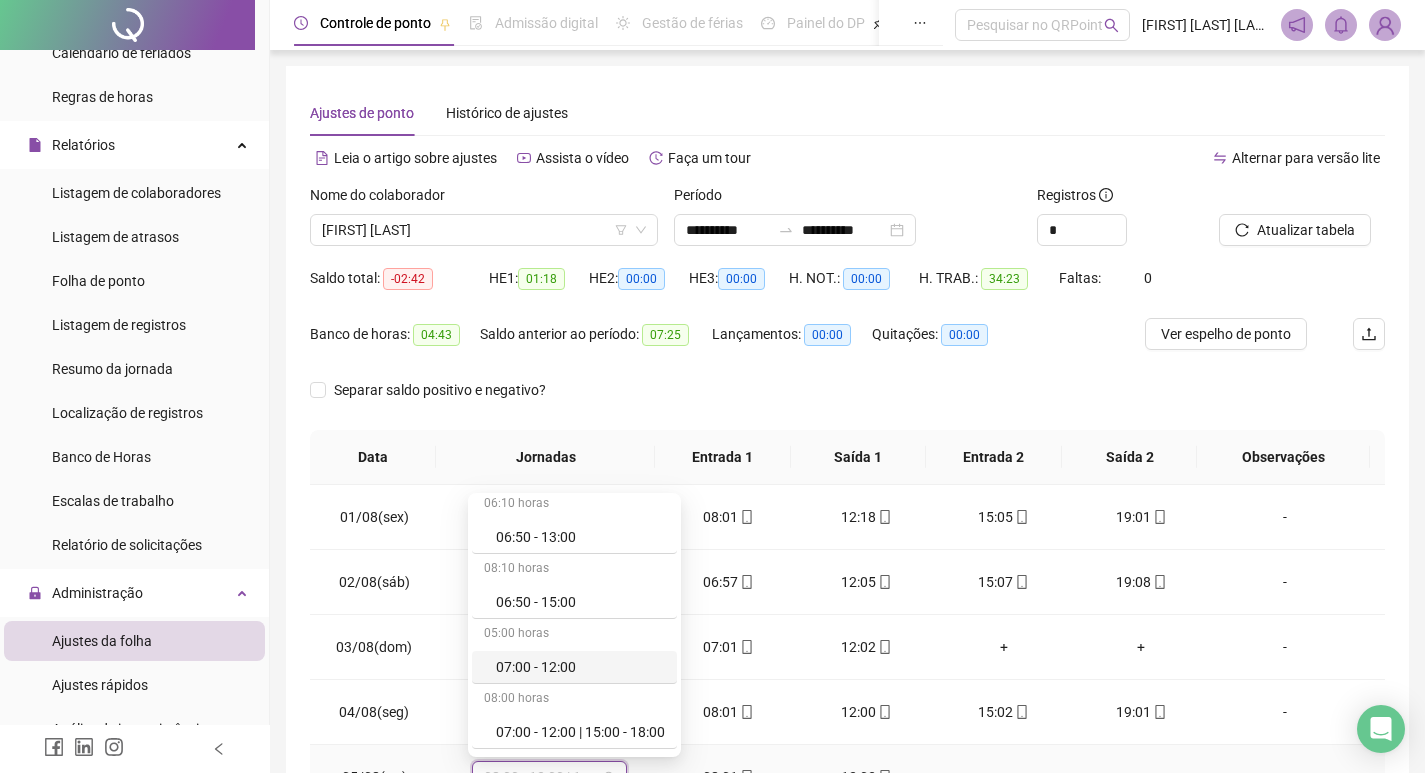 click on "07:00 - 12:00" at bounding box center [580, 667] 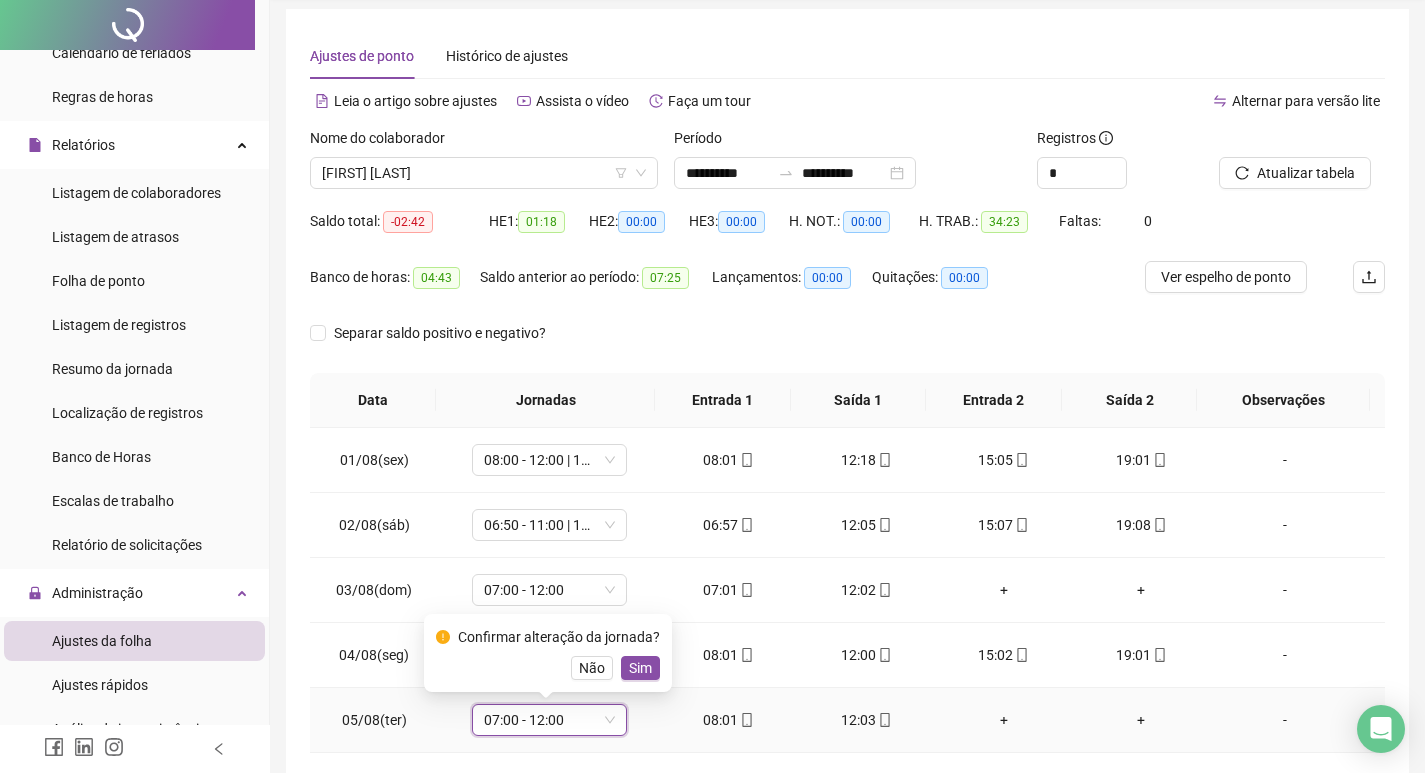 scroll, scrollTop: 147, scrollLeft: 0, axis: vertical 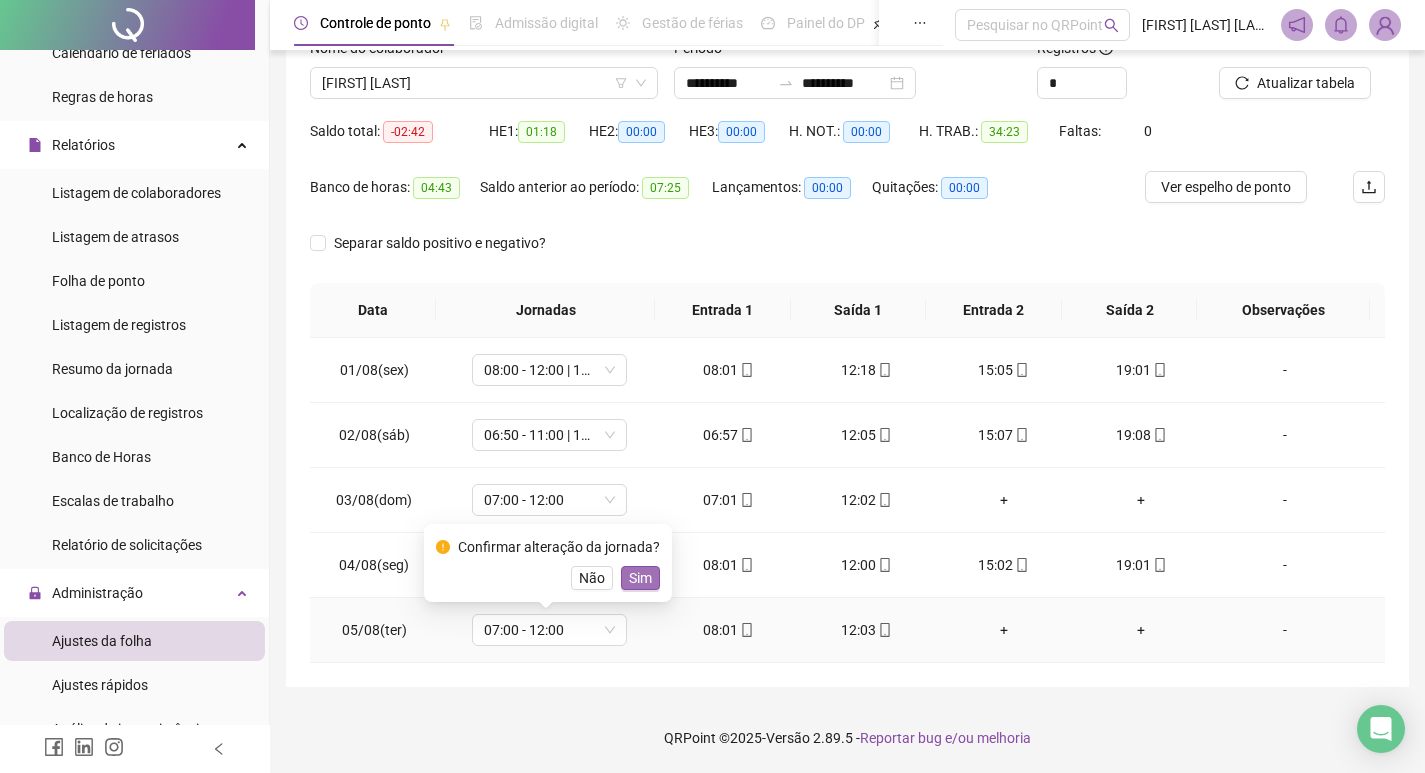 click on "Sim" at bounding box center (640, 578) 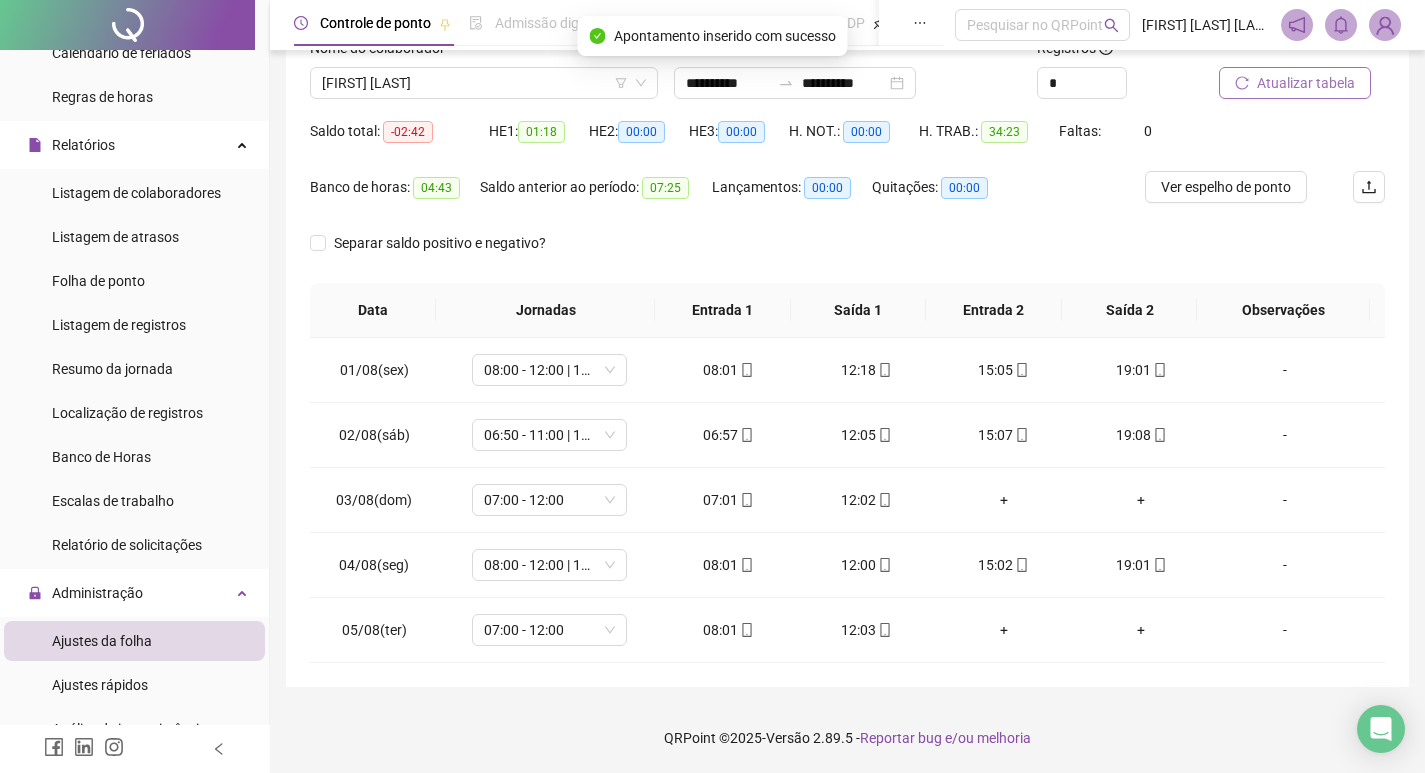 click on "Atualizar tabela" at bounding box center [1306, 83] 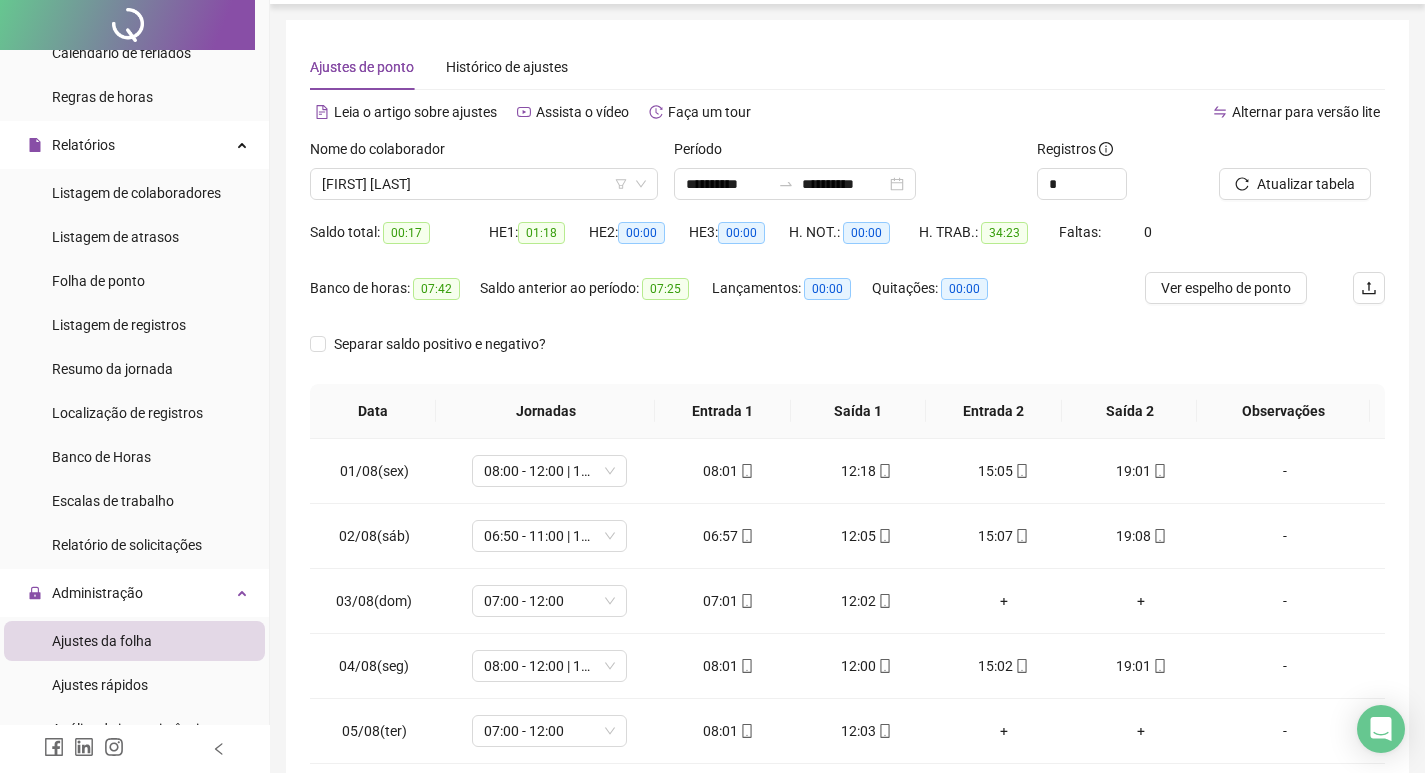 scroll, scrollTop: 0, scrollLeft: 0, axis: both 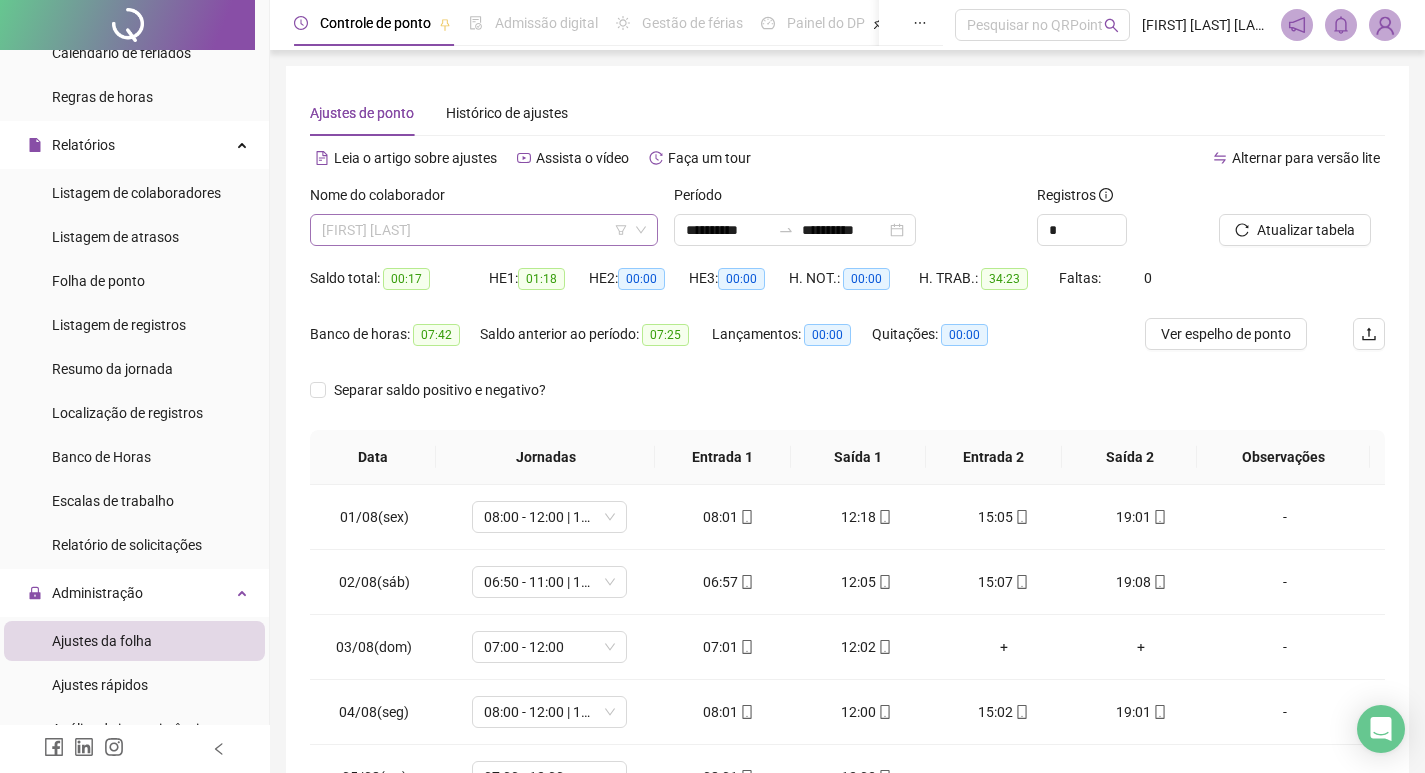 click on "[FIRST] [LAST]" at bounding box center (484, 230) 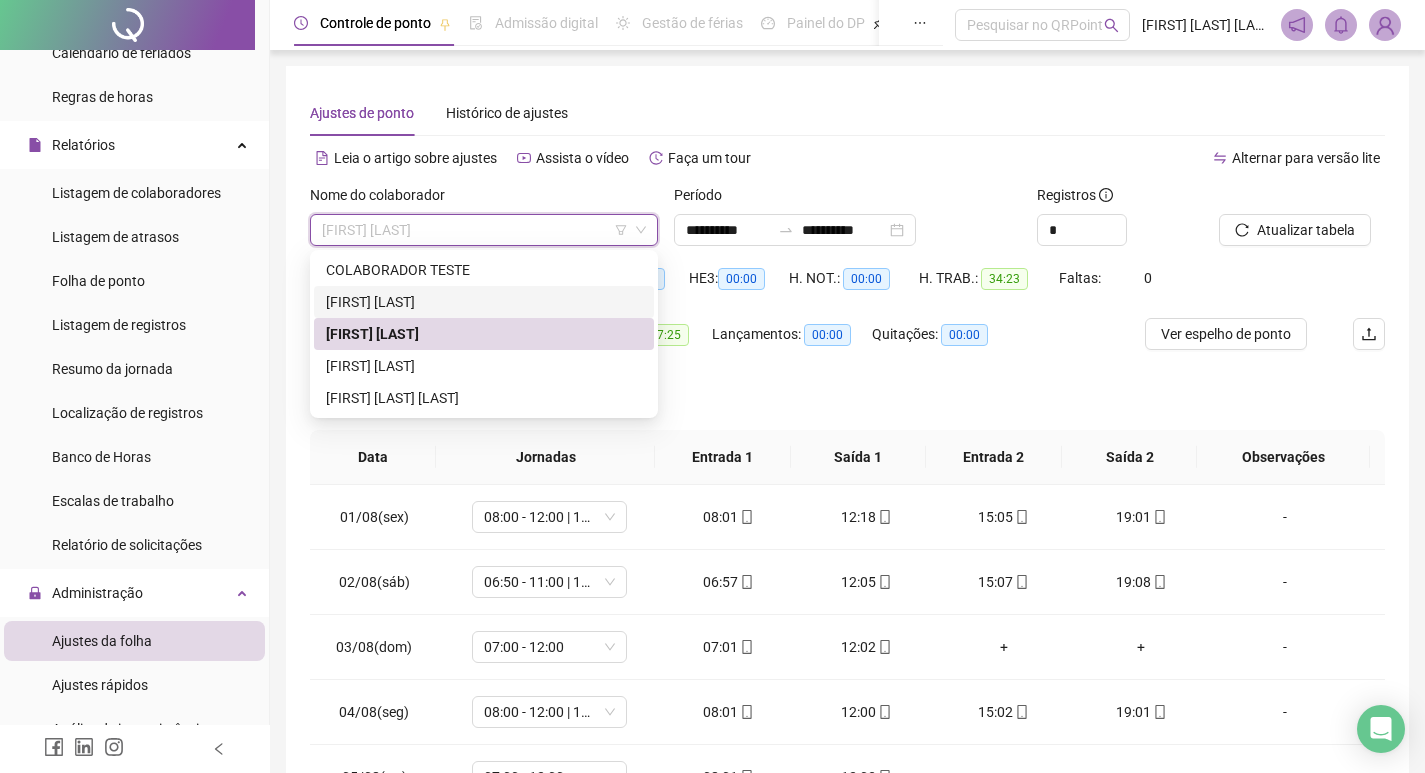 click on "[FIRST] [LAST]" at bounding box center [484, 302] 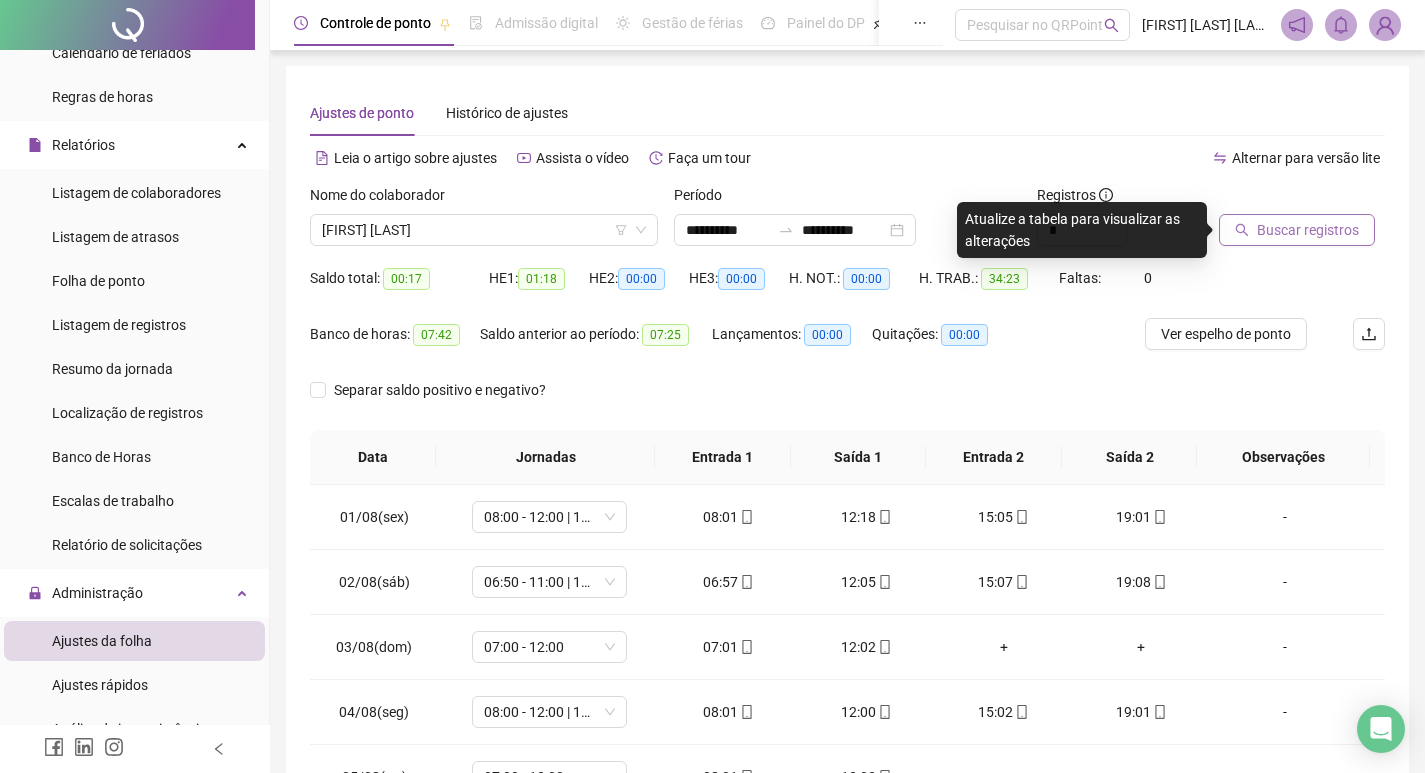 click on "Buscar registros" at bounding box center (1308, 230) 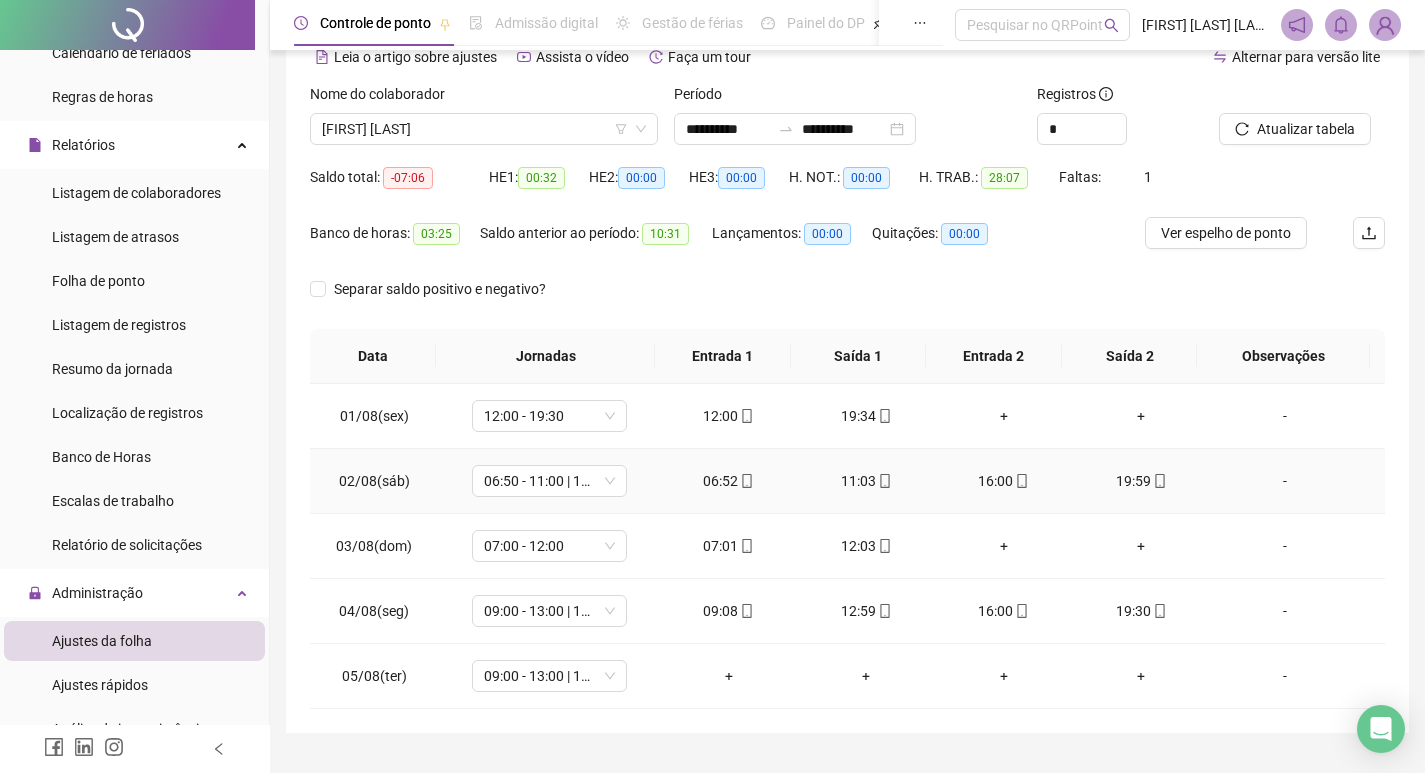scroll, scrollTop: 147, scrollLeft: 0, axis: vertical 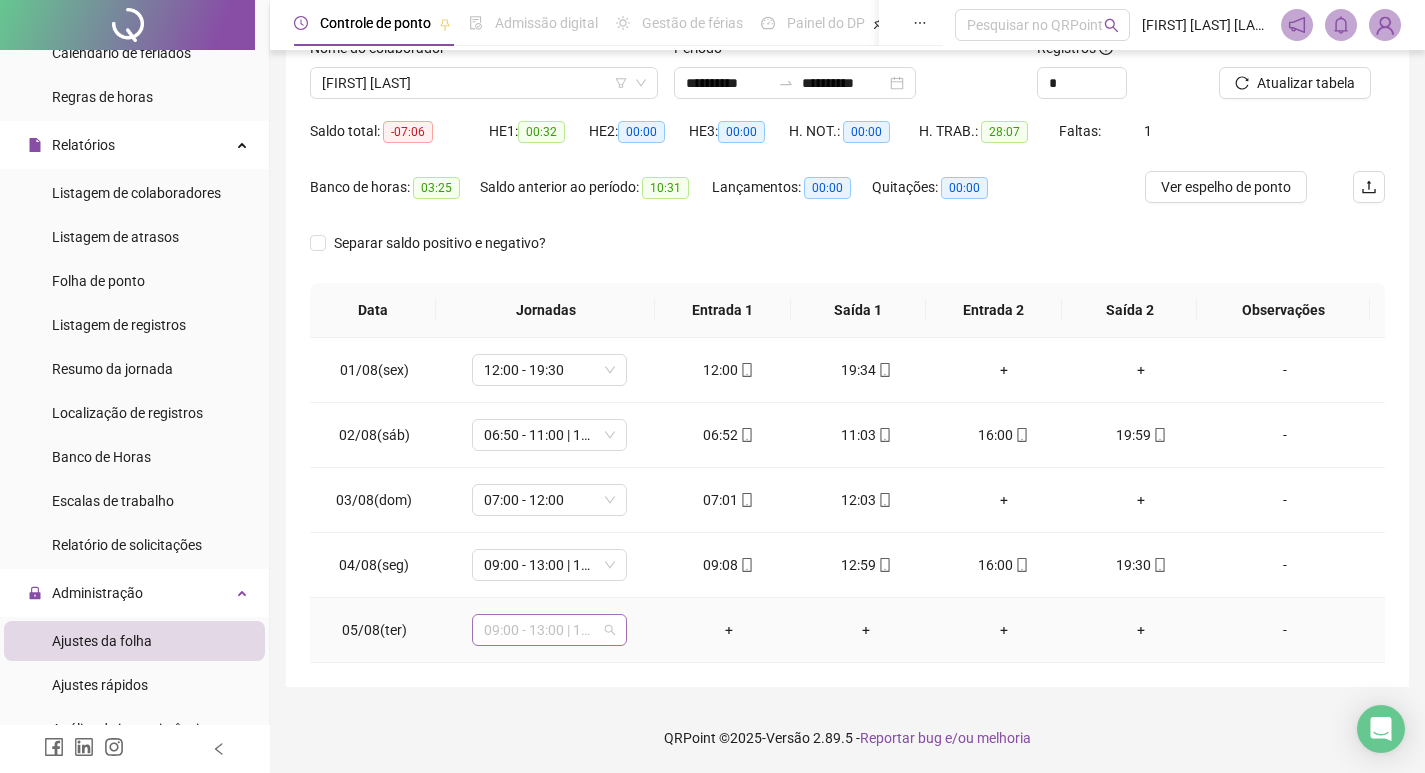 click on "09:00 - 13:00 | 16:00 - 19:30" at bounding box center (549, 630) 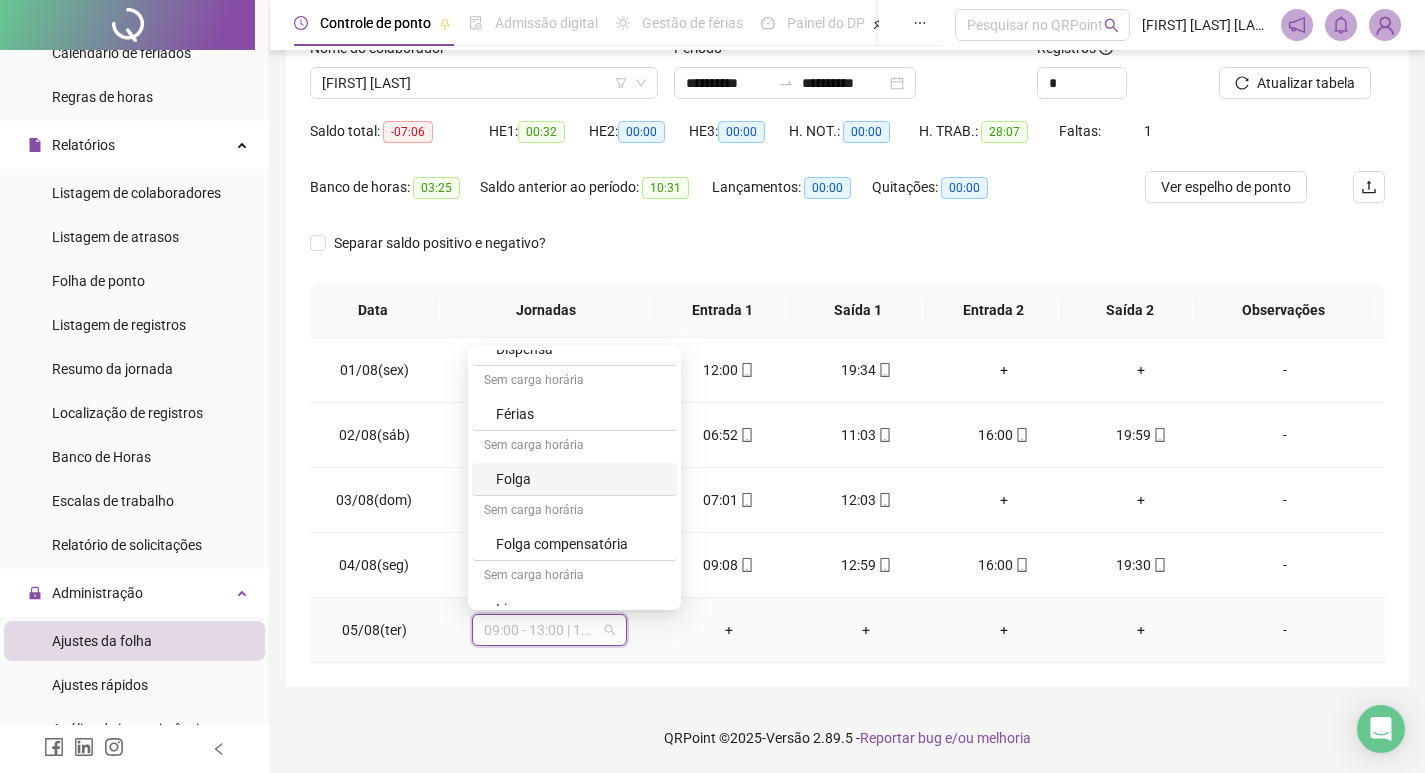 scroll, scrollTop: 1239, scrollLeft: 0, axis: vertical 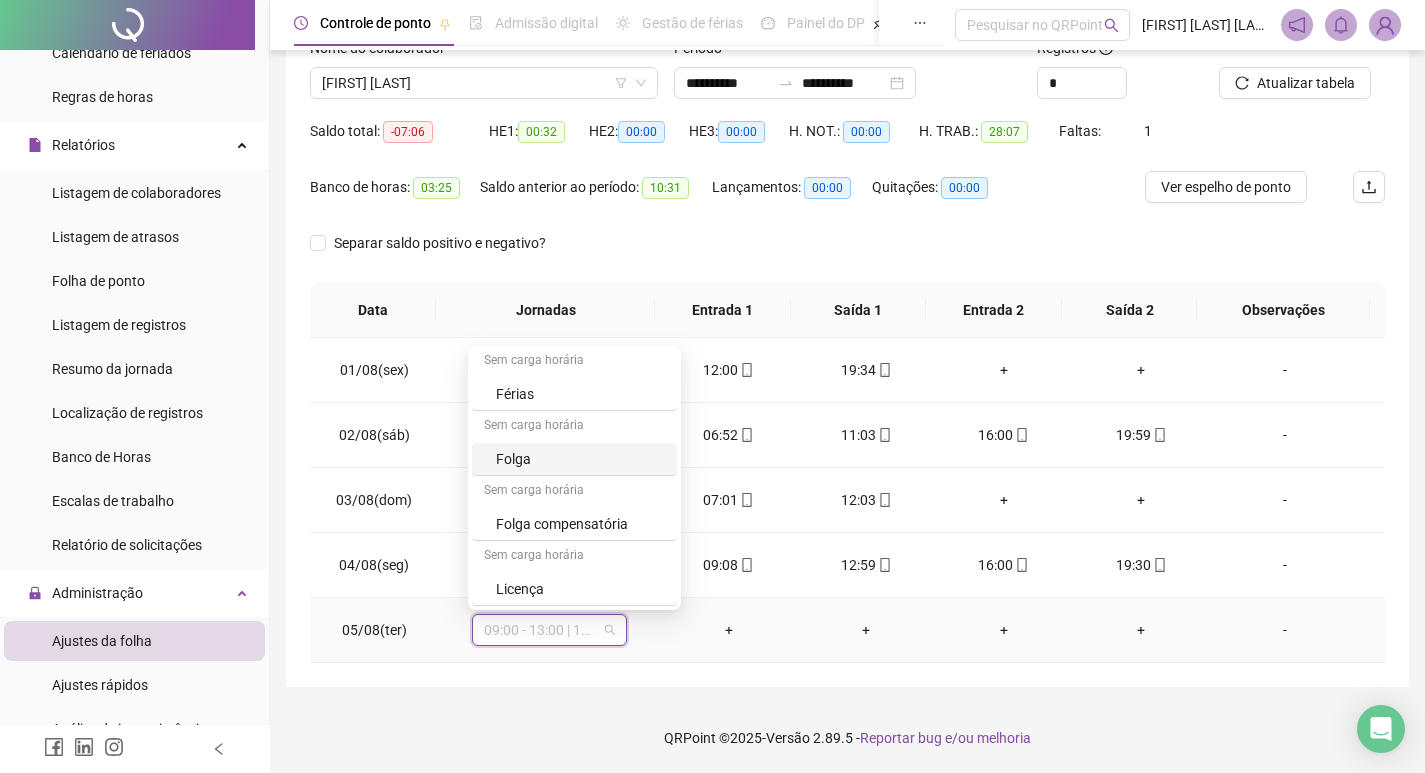 click on "Folga" at bounding box center [580, 459] 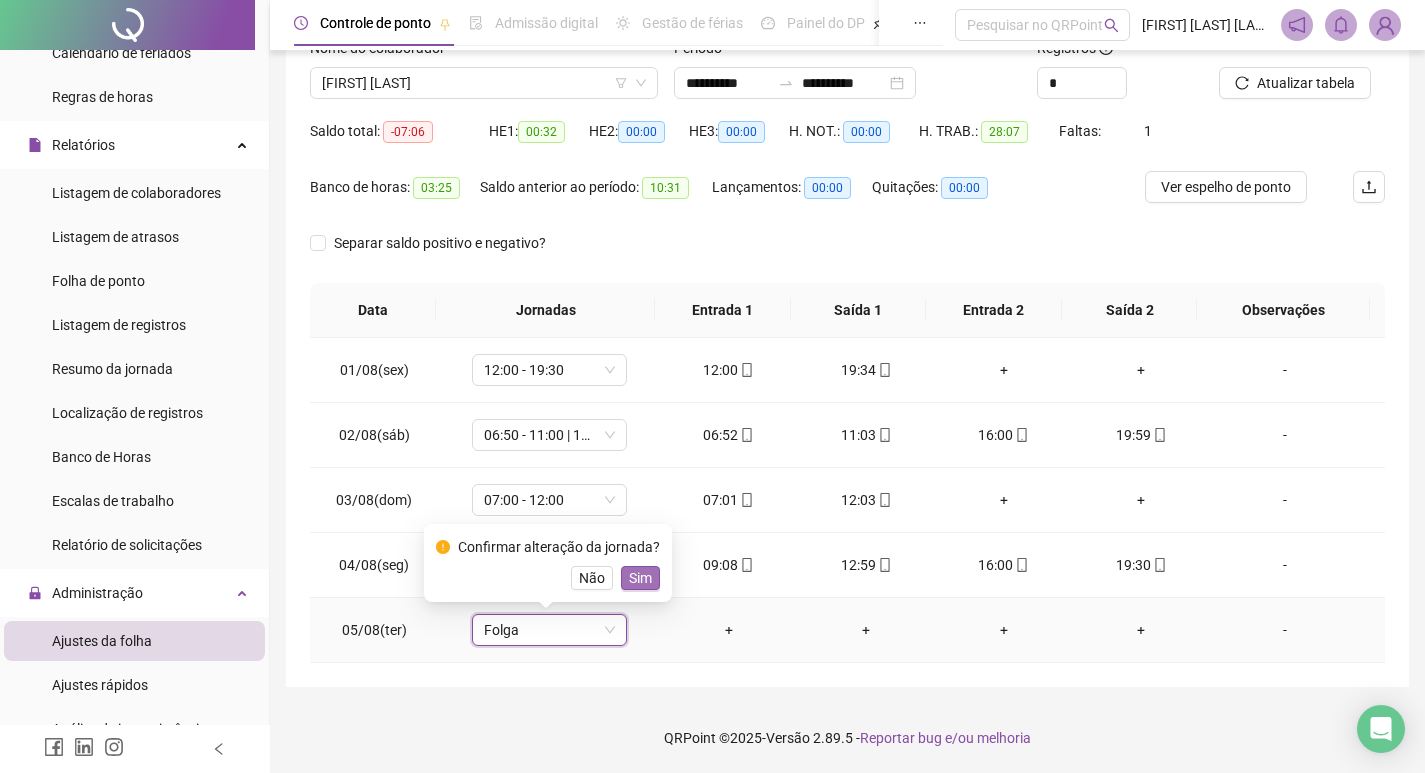 click on "Sim" at bounding box center (640, 578) 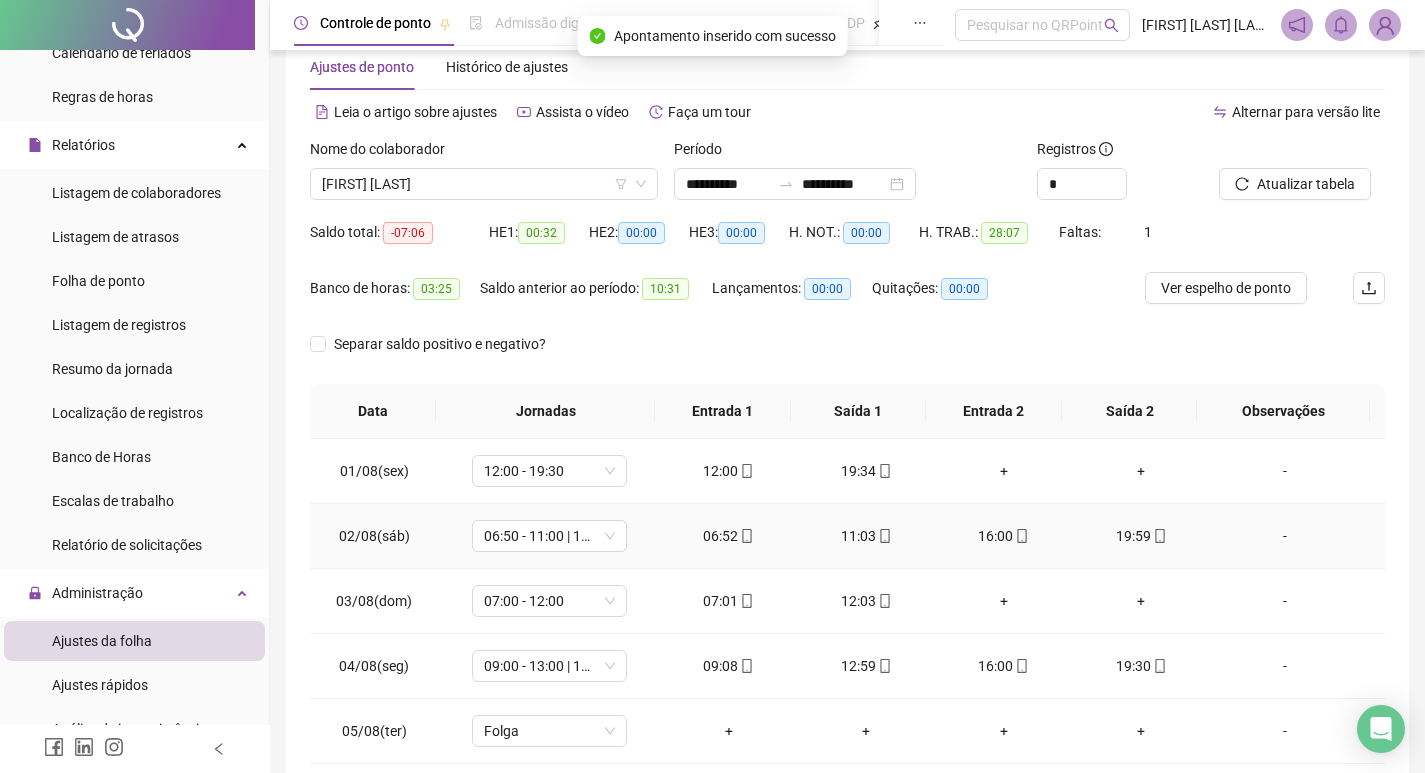 scroll, scrollTop: 0, scrollLeft: 0, axis: both 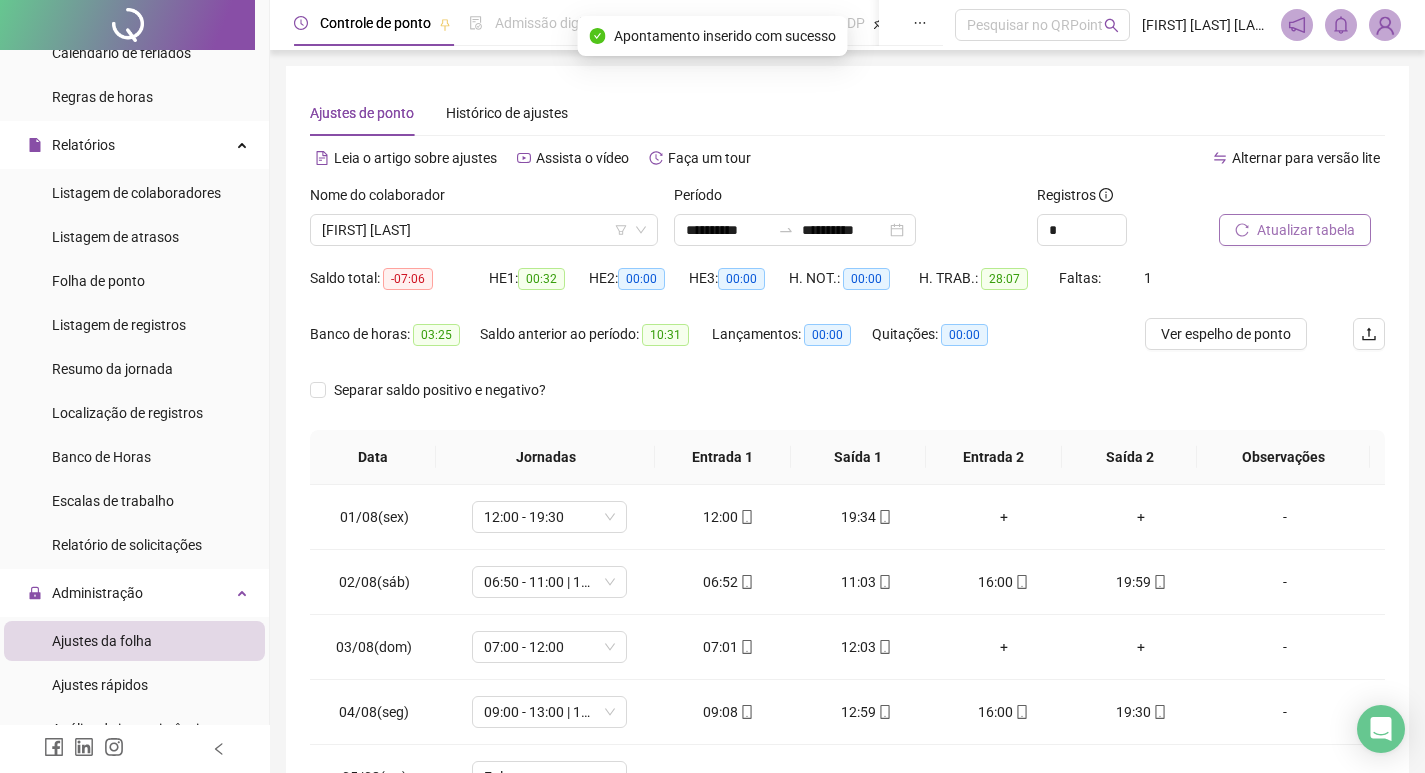 click on "Atualizar tabela" at bounding box center [1306, 230] 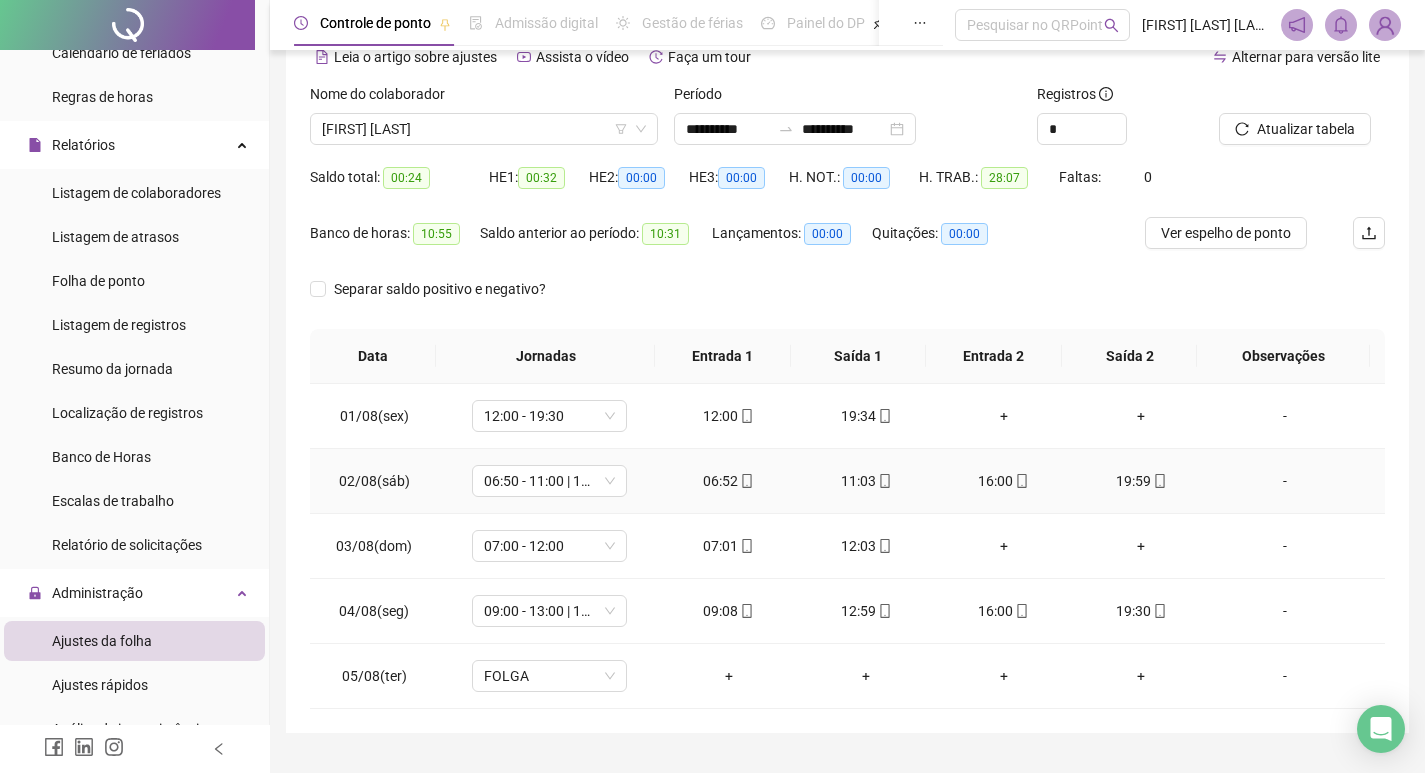scroll, scrollTop: 147, scrollLeft: 0, axis: vertical 